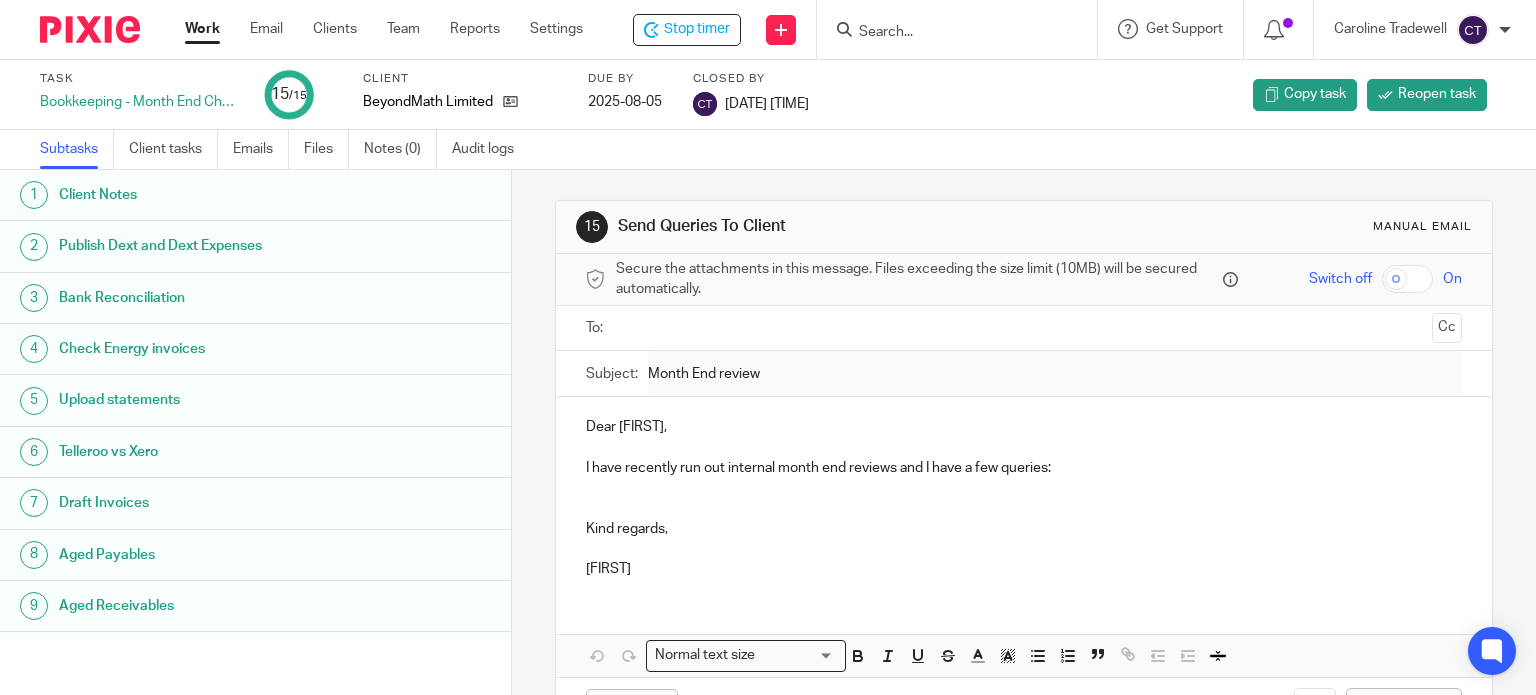 scroll, scrollTop: 0, scrollLeft: 0, axis: both 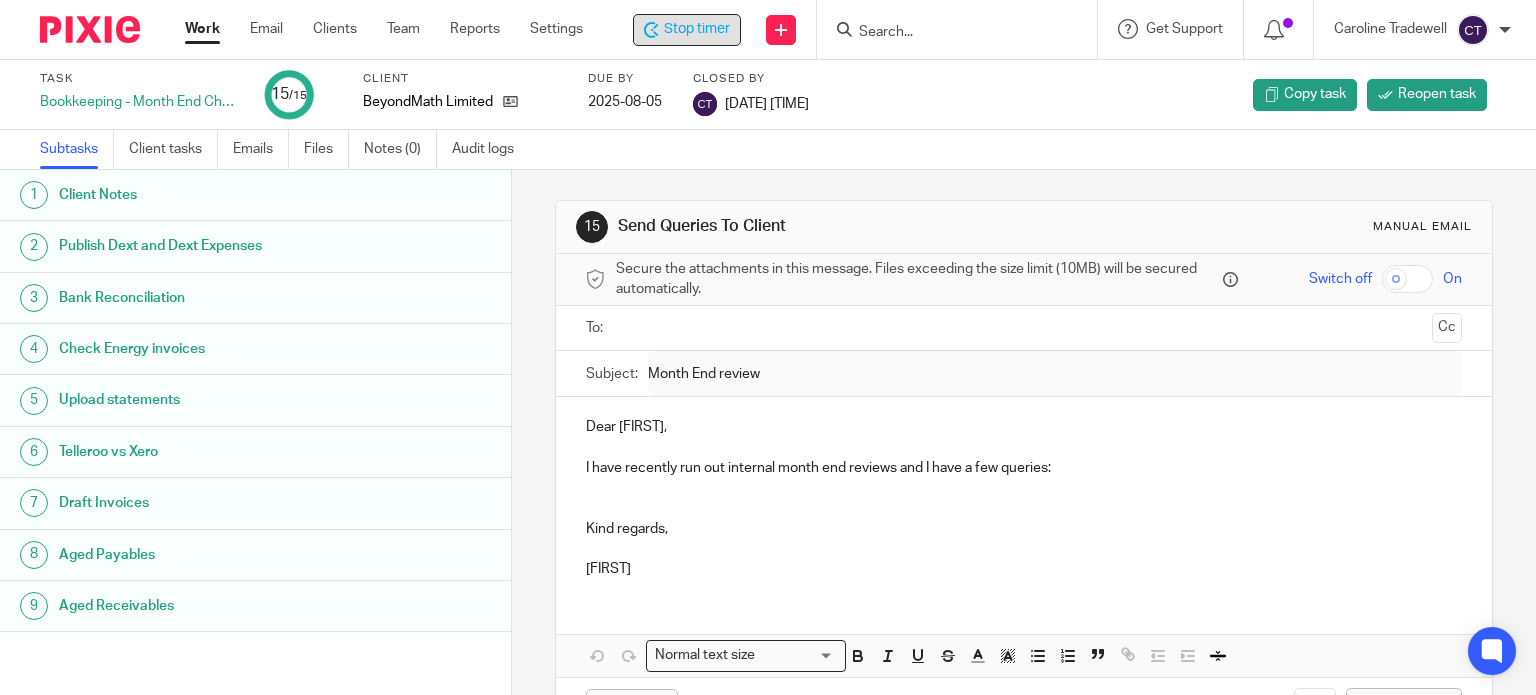 click on "Stop timer" at bounding box center [697, 29] 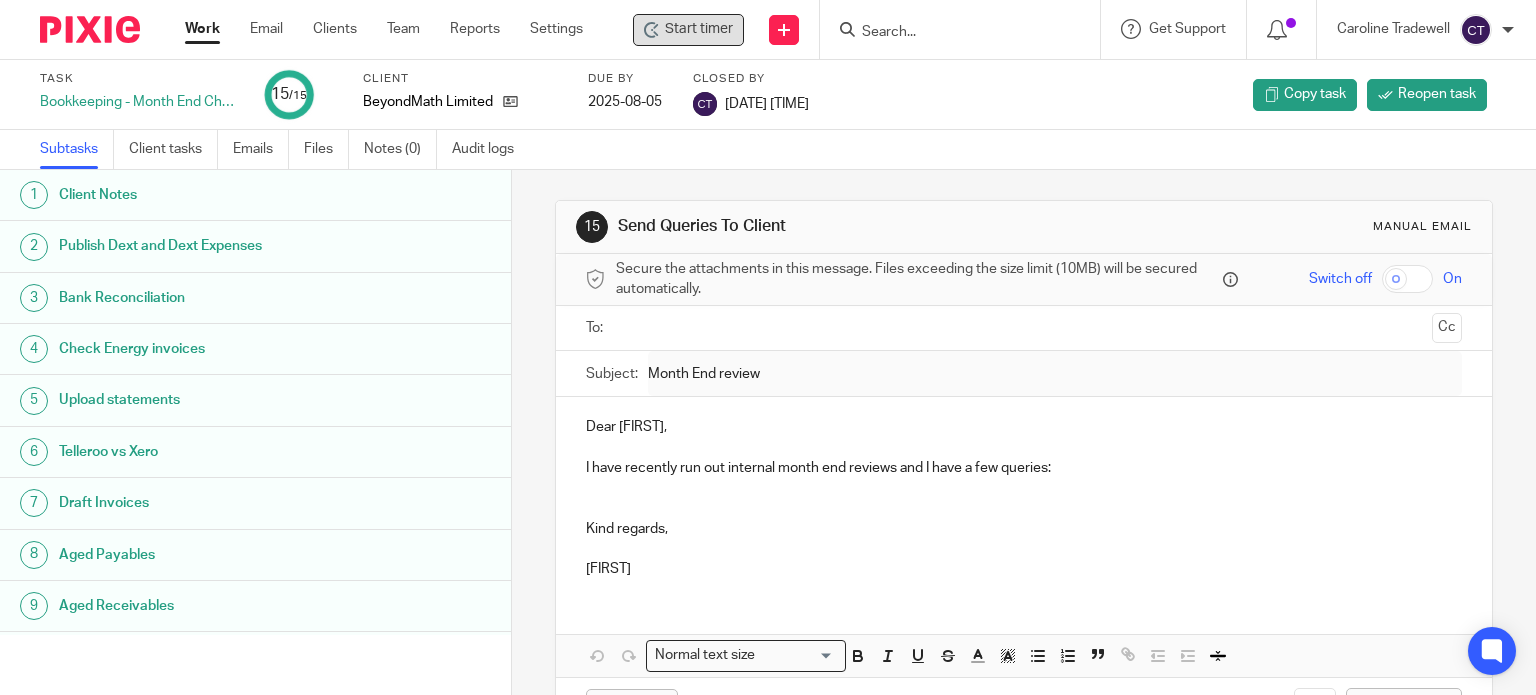 click at bounding box center (950, 33) 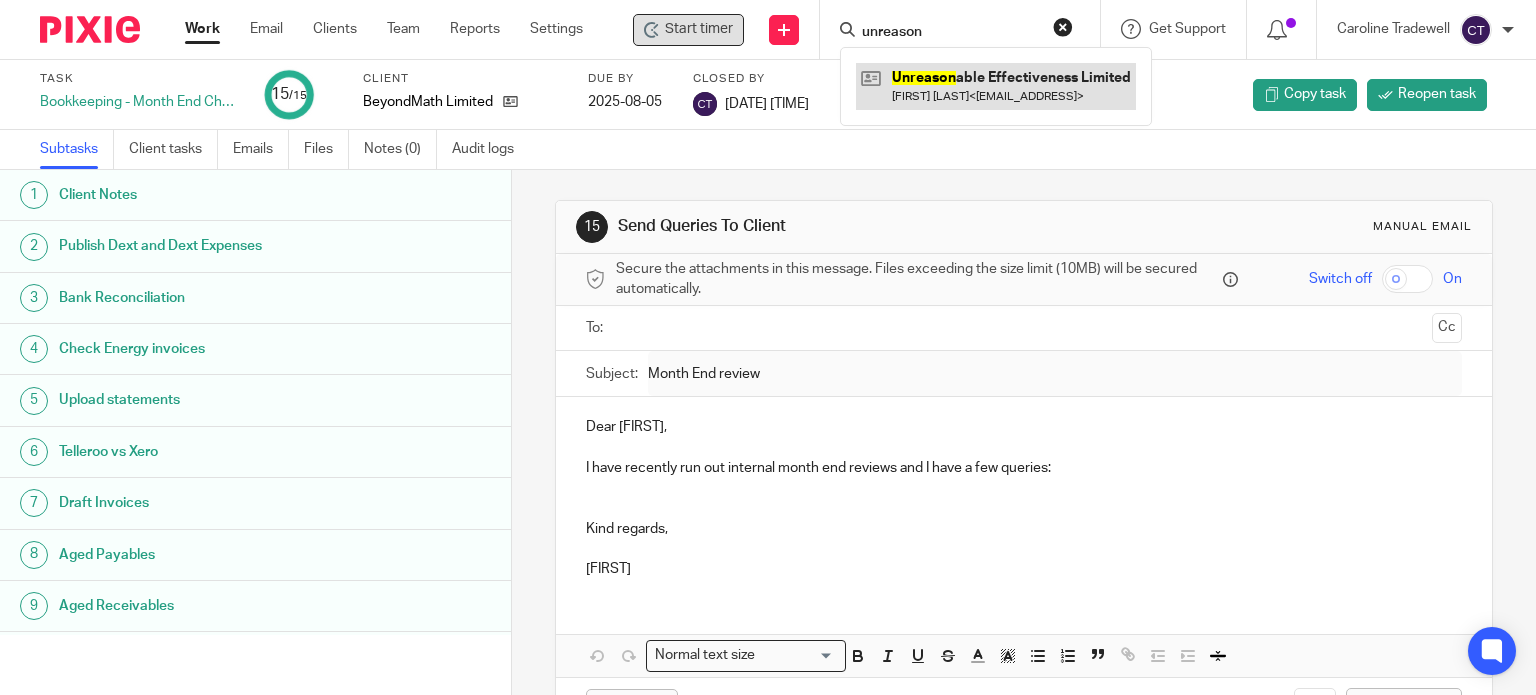 type on "unreason" 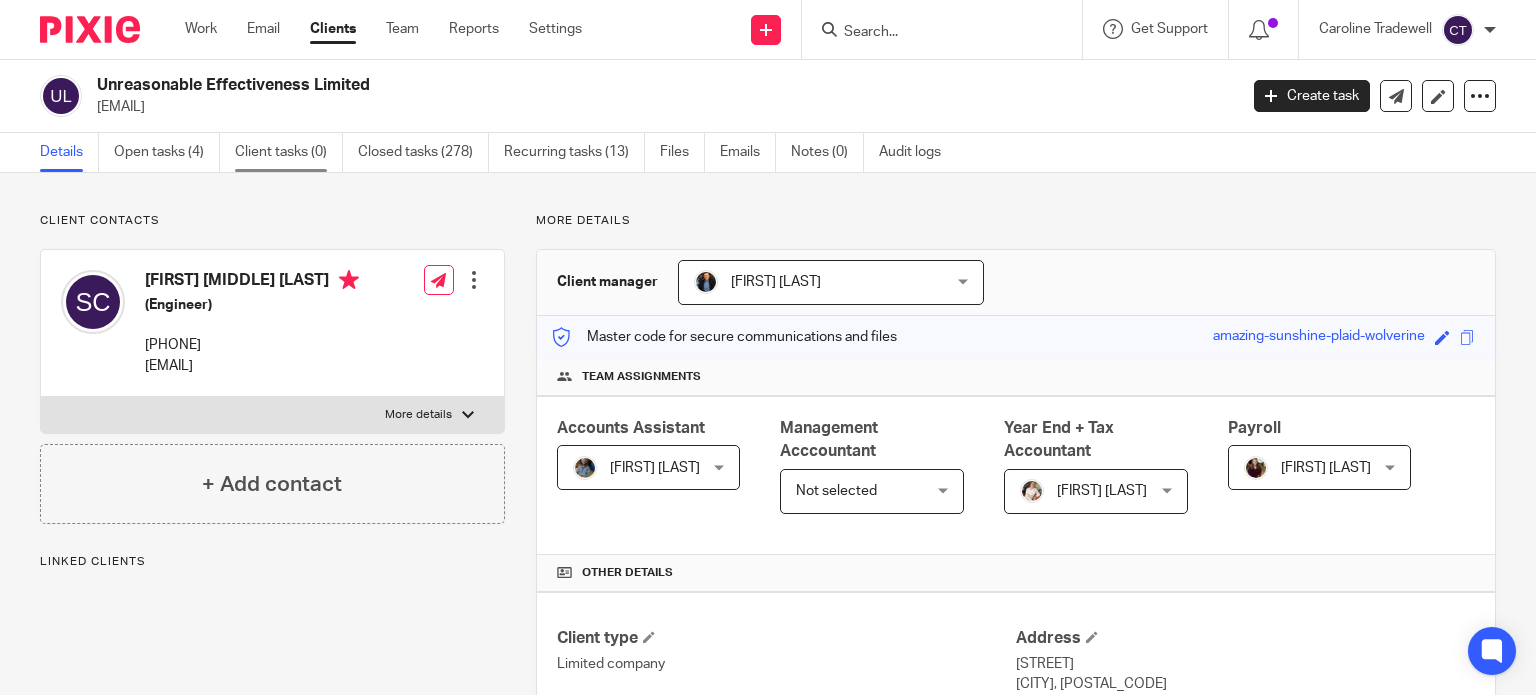 scroll, scrollTop: 0, scrollLeft: 0, axis: both 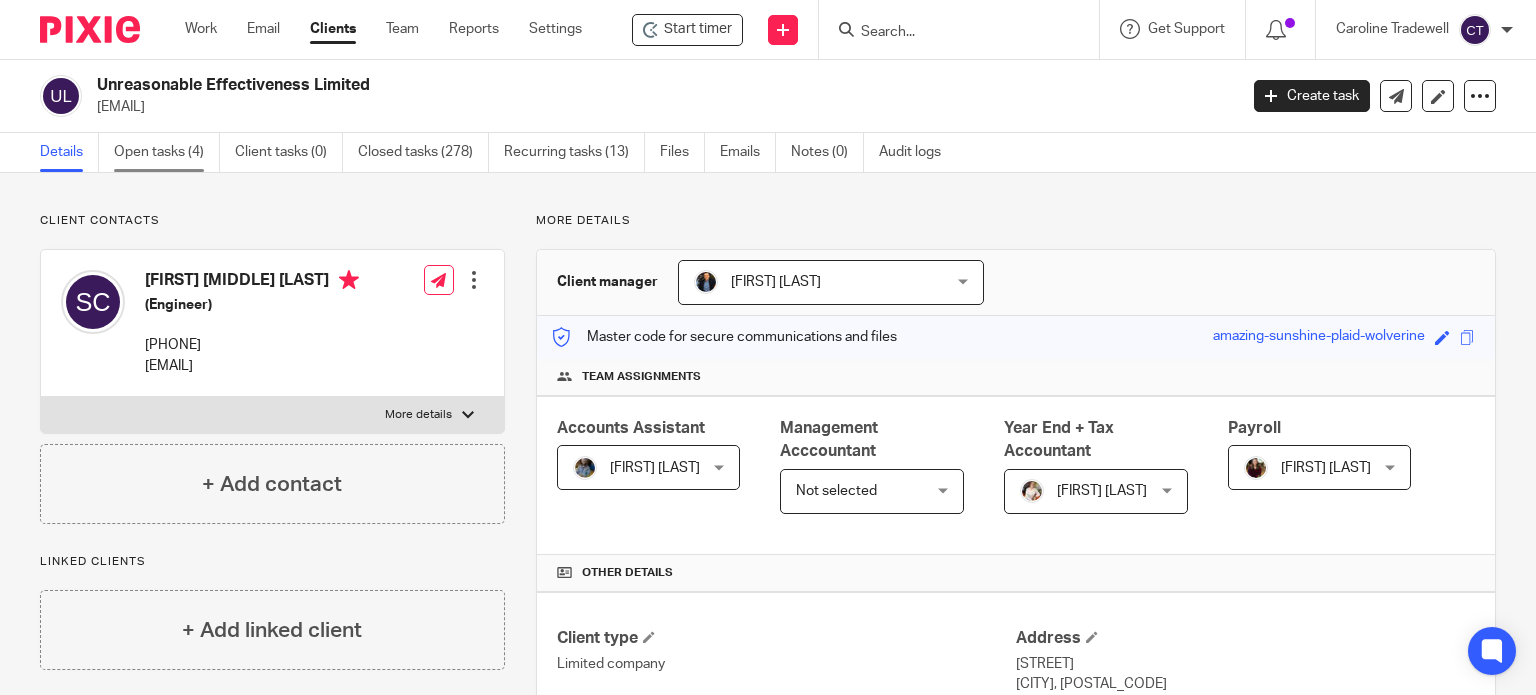 click on "Open tasks (4)" at bounding box center (167, 152) 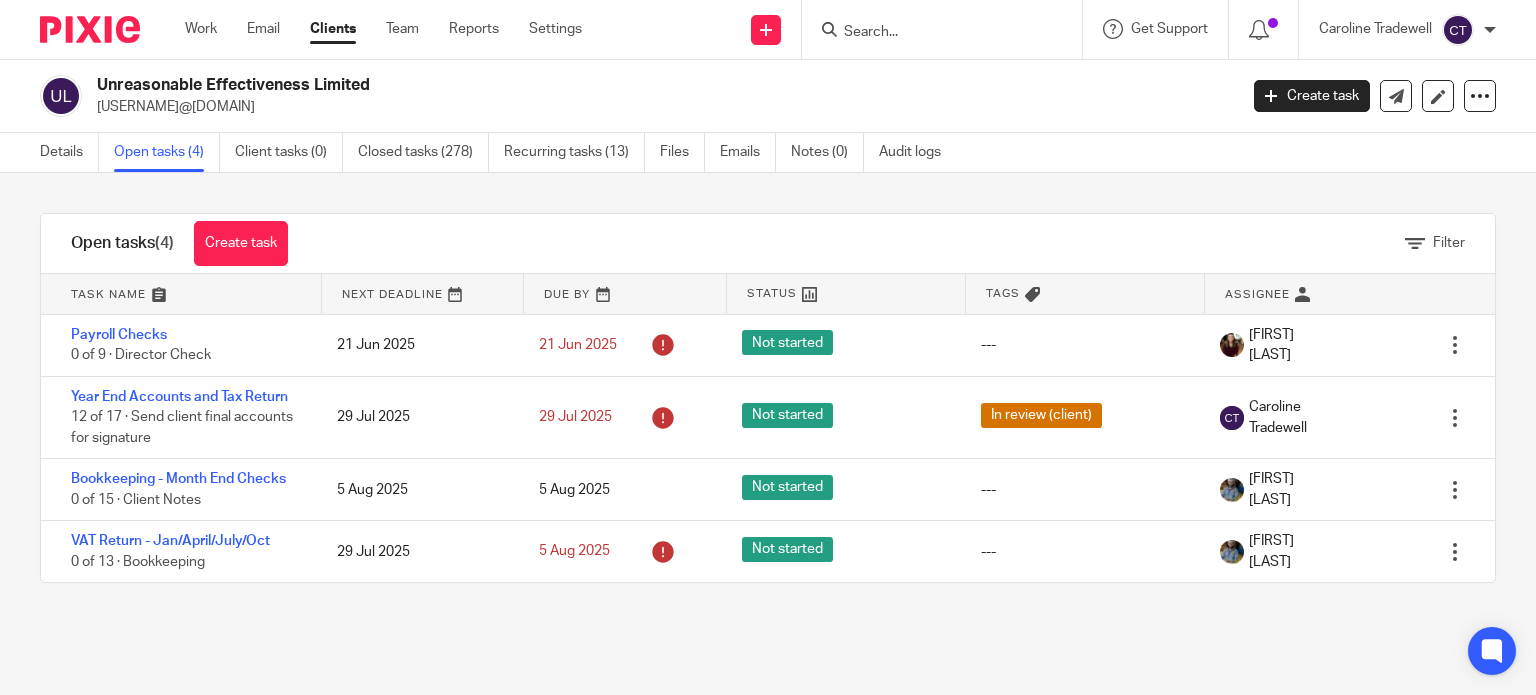 scroll, scrollTop: 0, scrollLeft: 0, axis: both 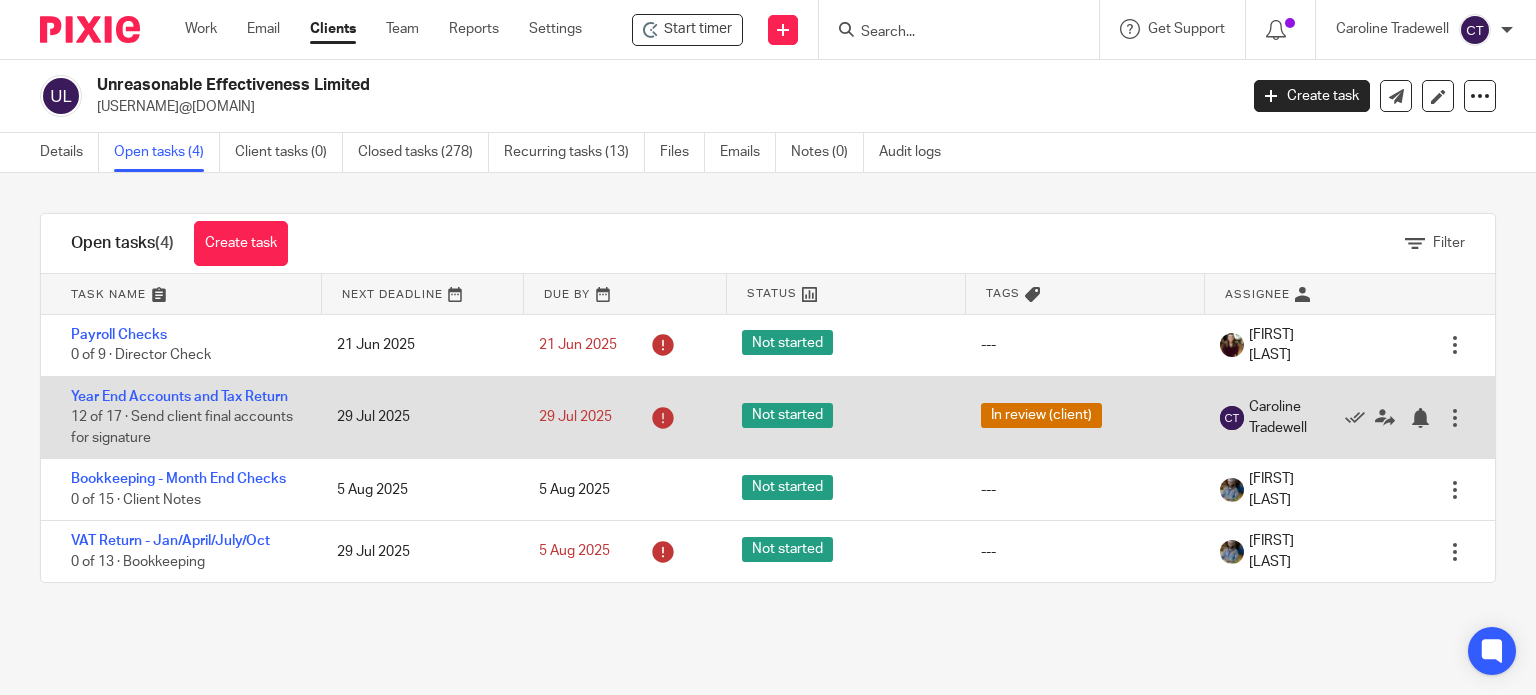 click on "Year End Accounts and Tax Return
12
of
17 ·
Send client final accounts for signature" at bounding box center [179, 417] 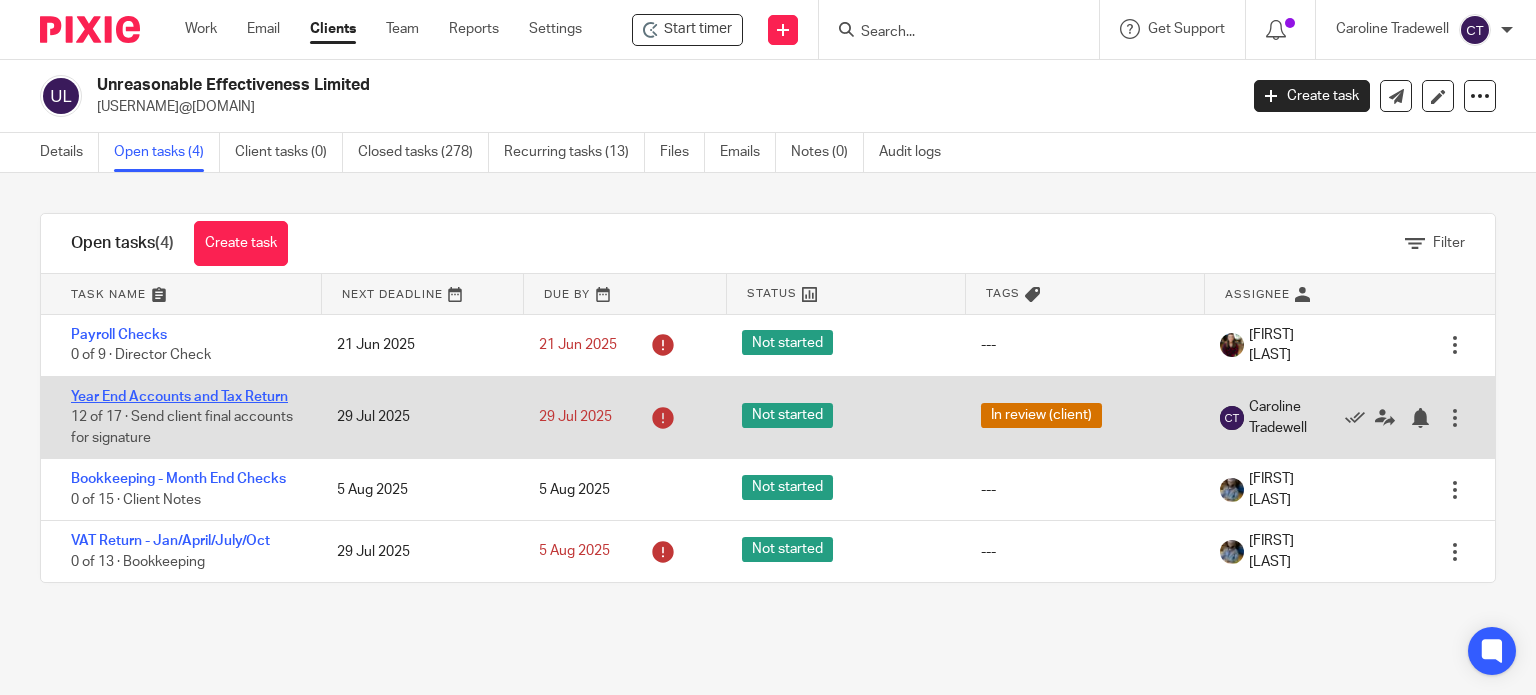 click on "Year End Accounts and Tax Return" at bounding box center [179, 397] 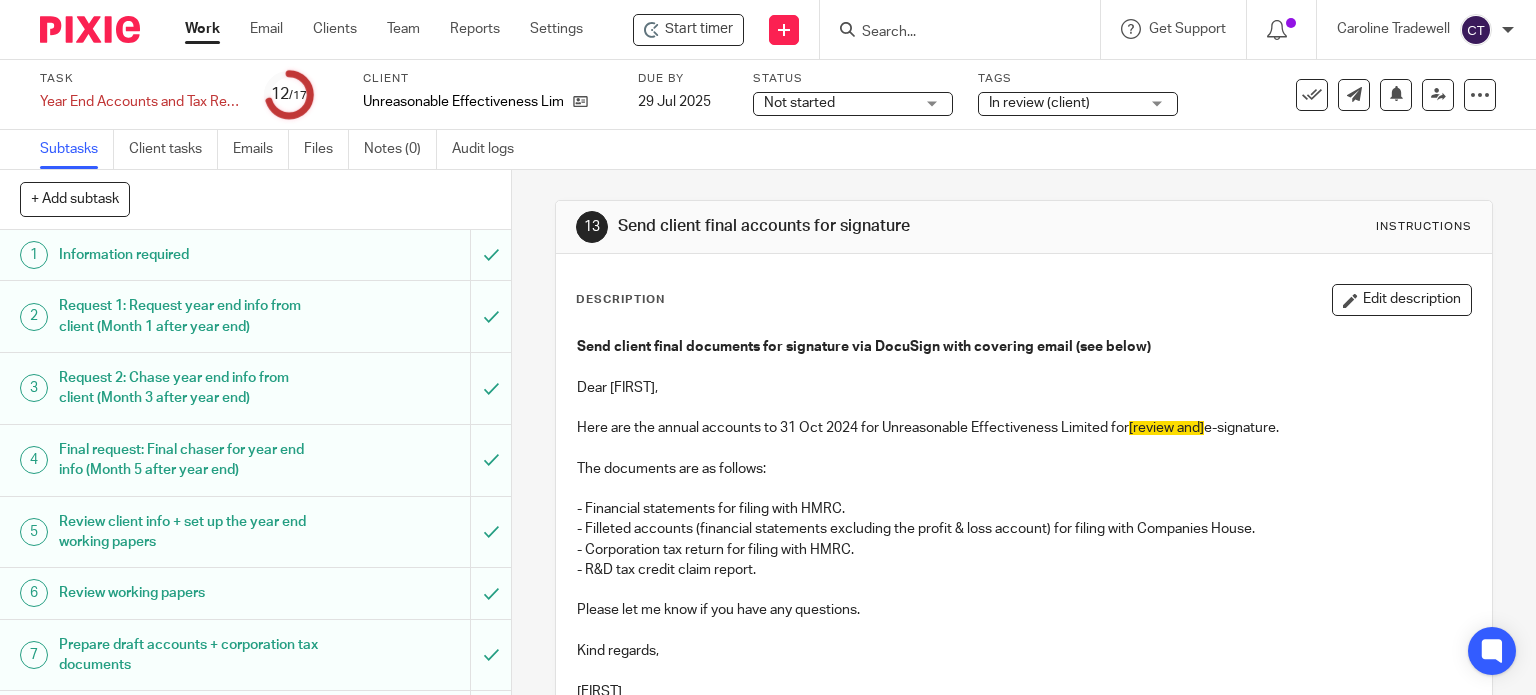 scroll, scrollTop: 0, scrollLeft: 0, axis: both 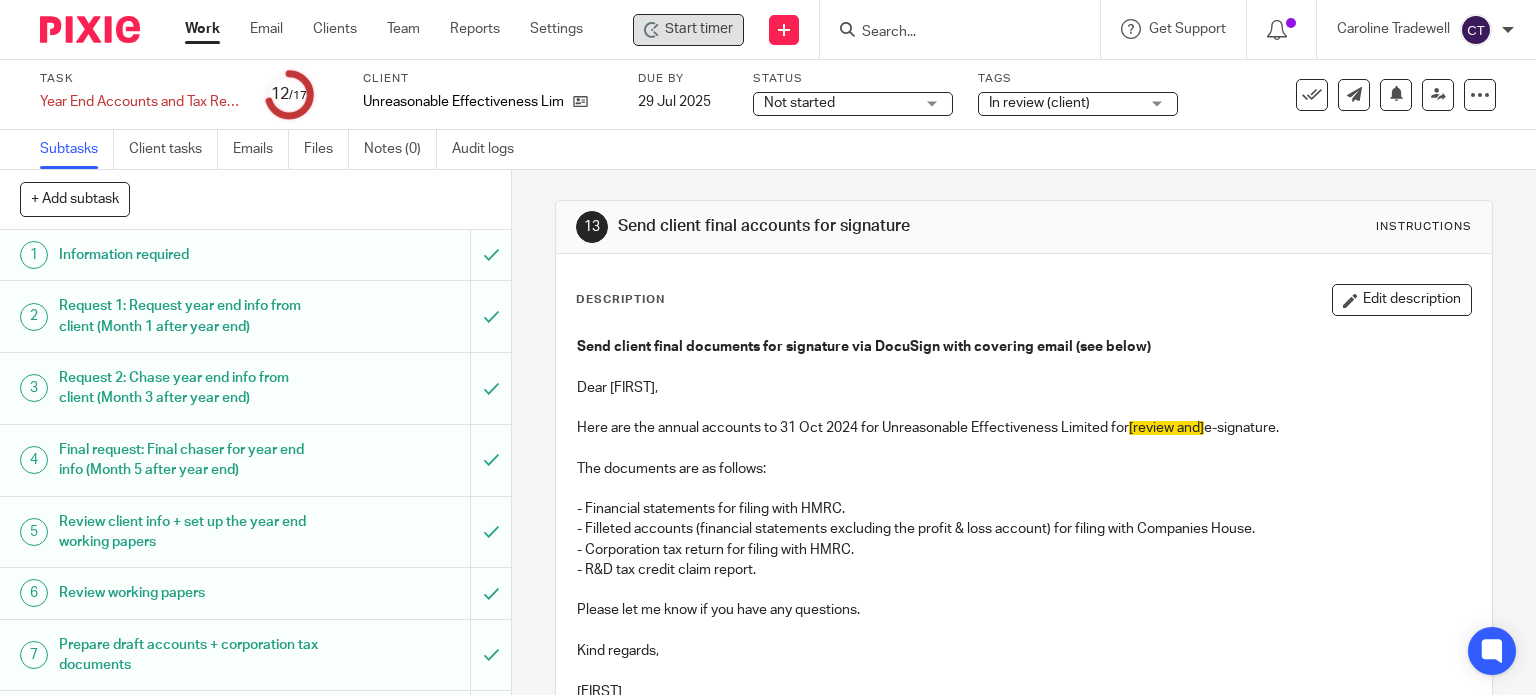 click on "Start timer" at bounding box center (699, 29) 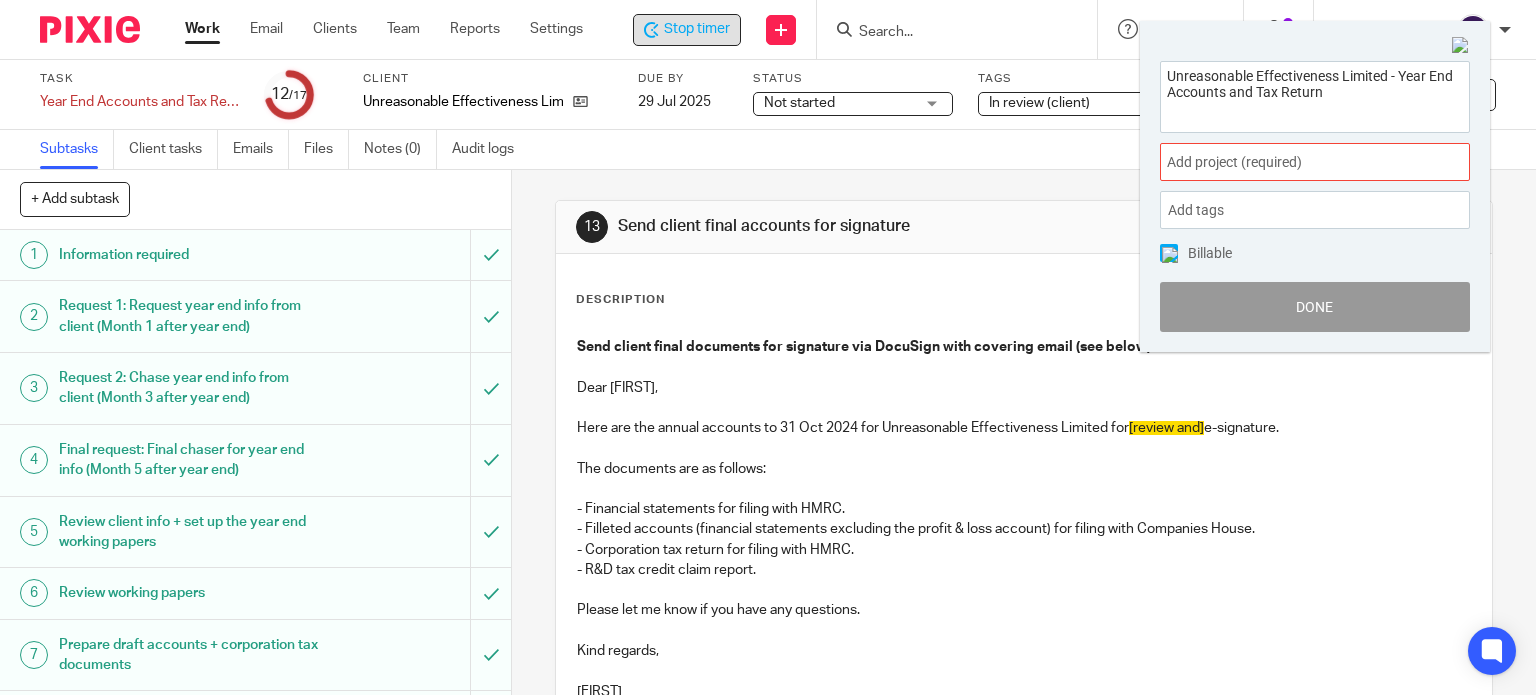 click on "Add project (required) :" at bounding box center (1293, 162) 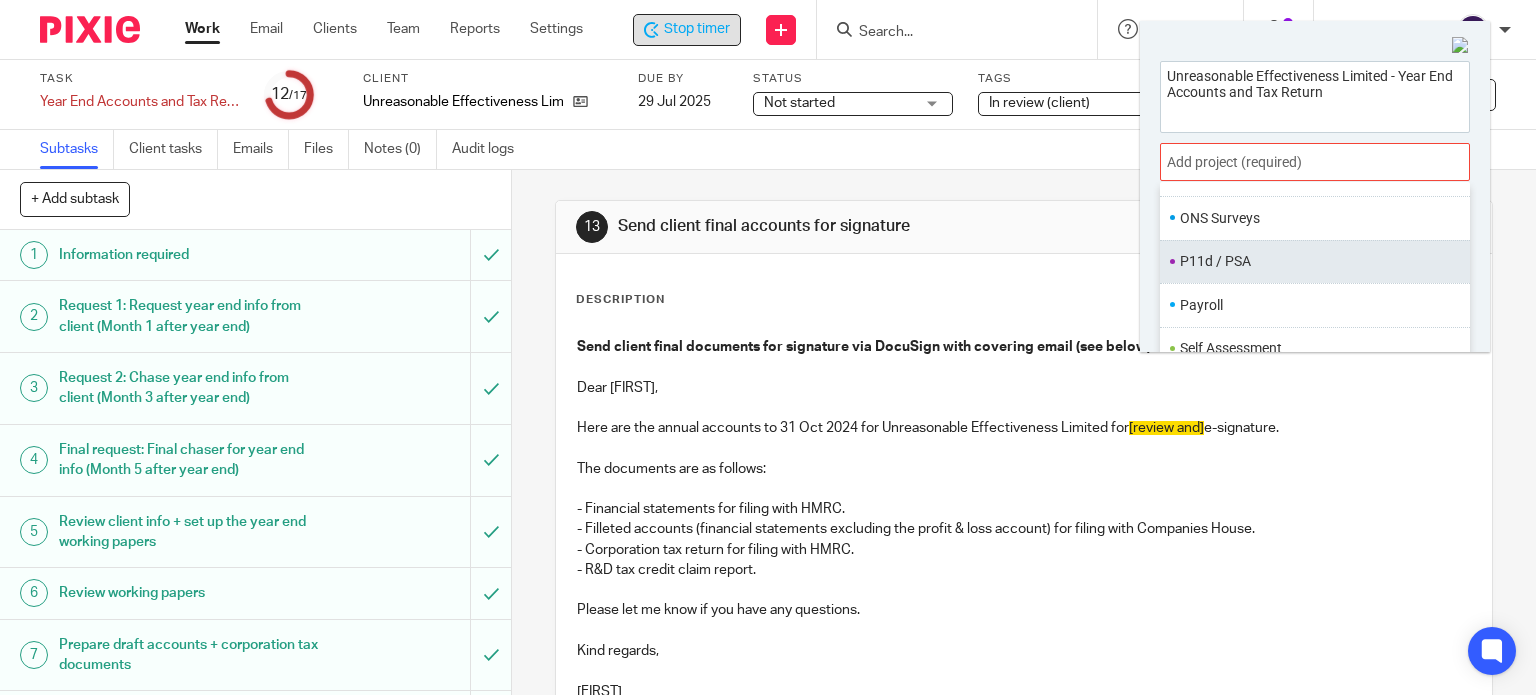 scroll, scrollTop: 749, scrollLeft: 0, axis: vertical 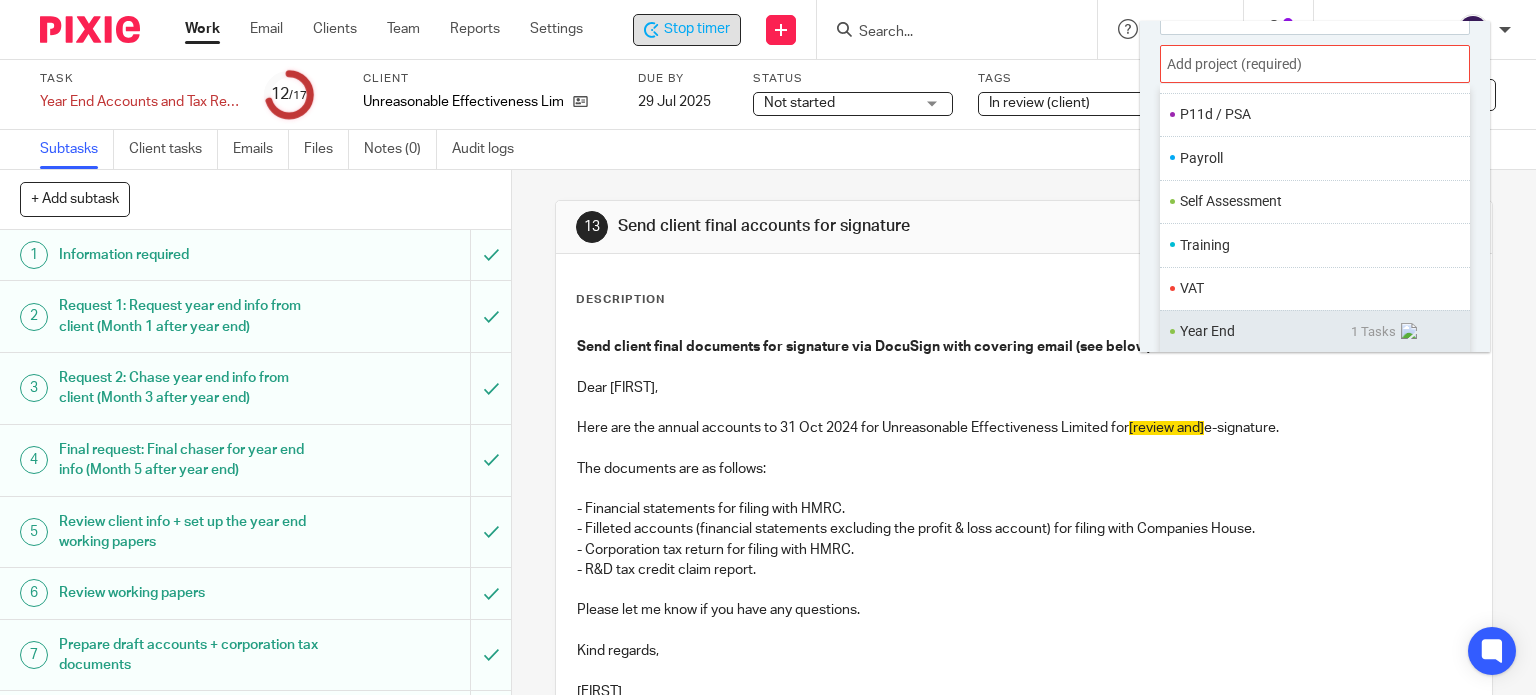 click on "Year End" at bounding box center (1265, 331) 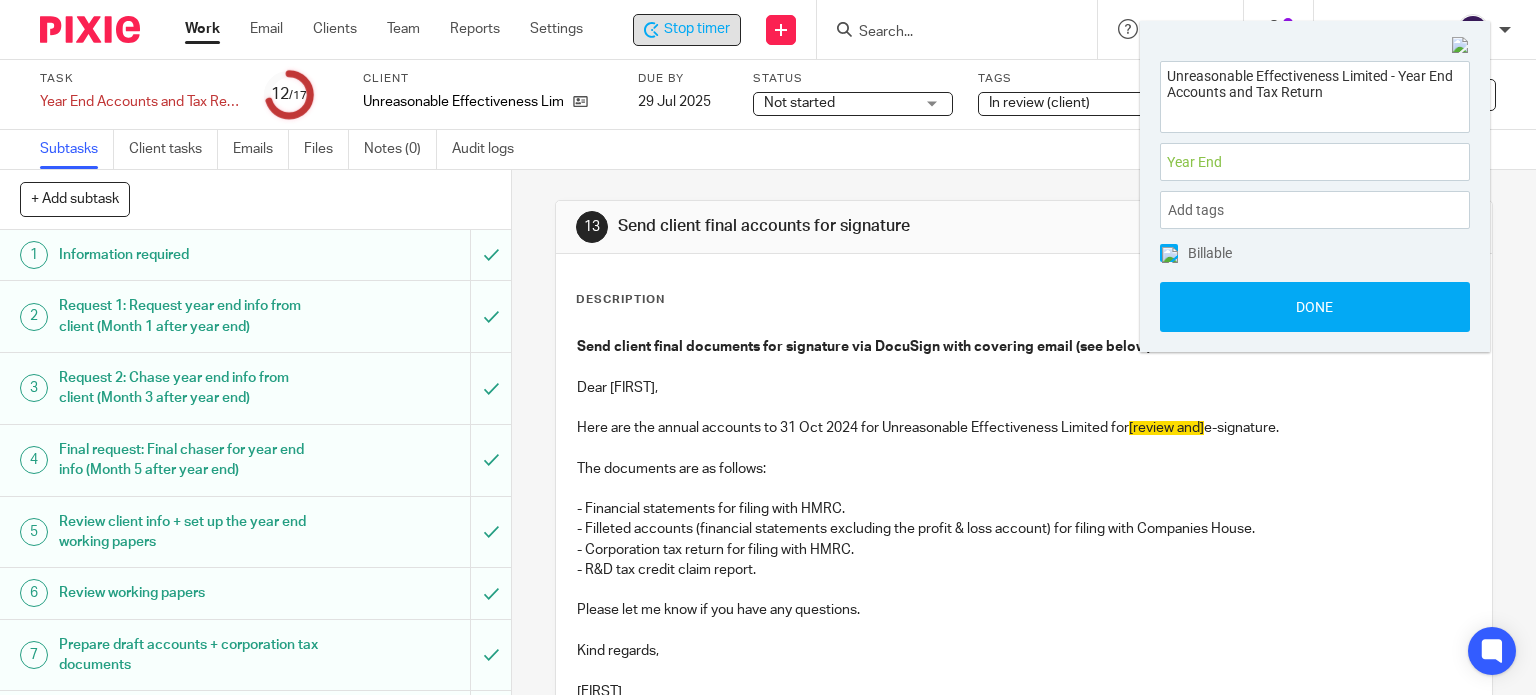scroll, scrollTop: 0, scrollLeft: 0, axis: both 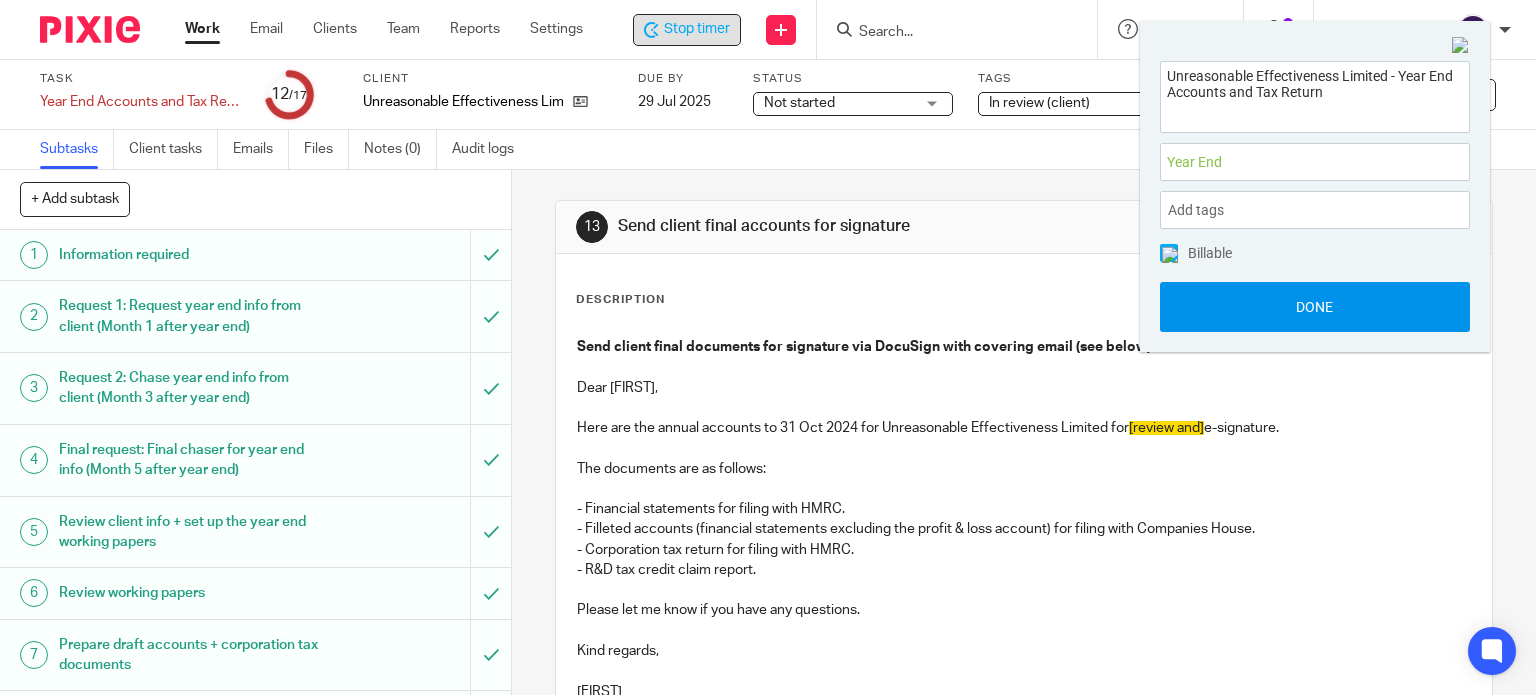 click on "Done" at bounding box center [1315, 307] 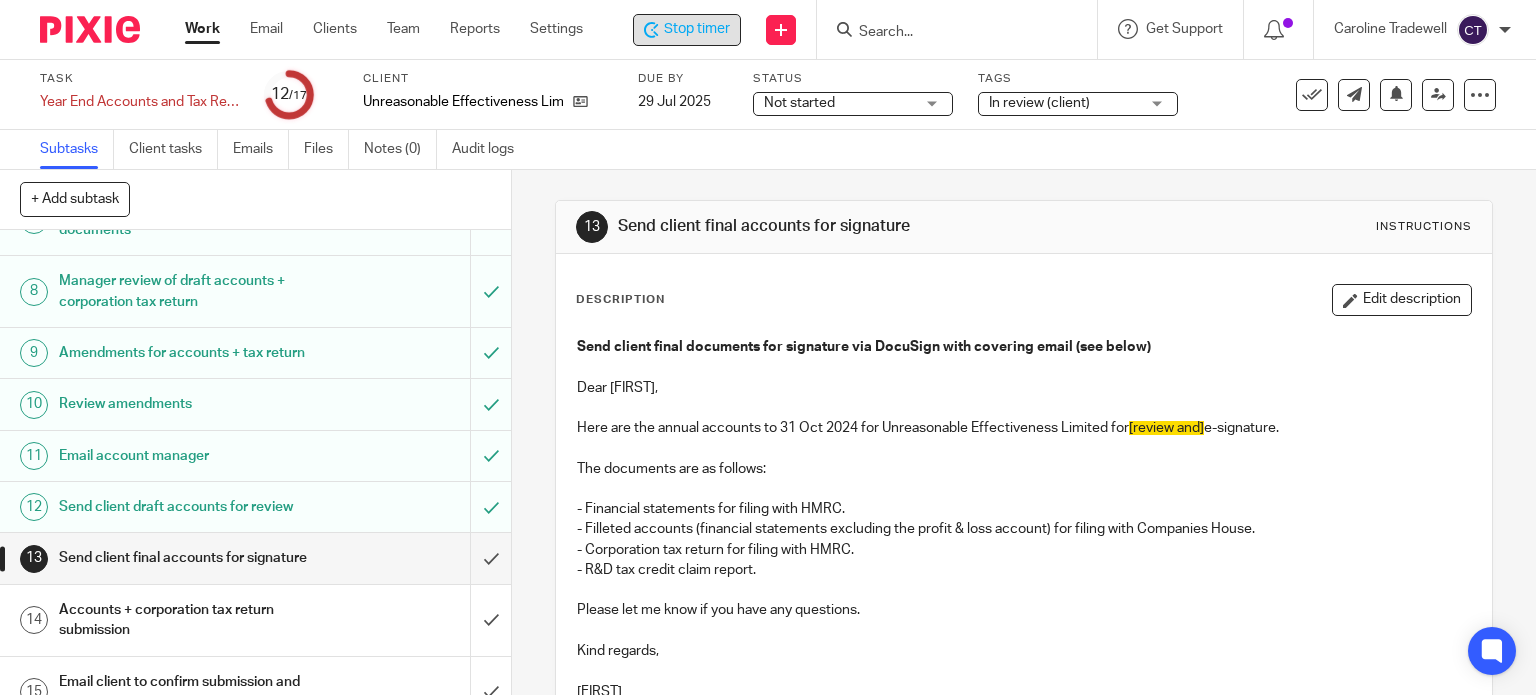 scroll, scrollTop: 400, scrollLeft: 0, axis: vertical 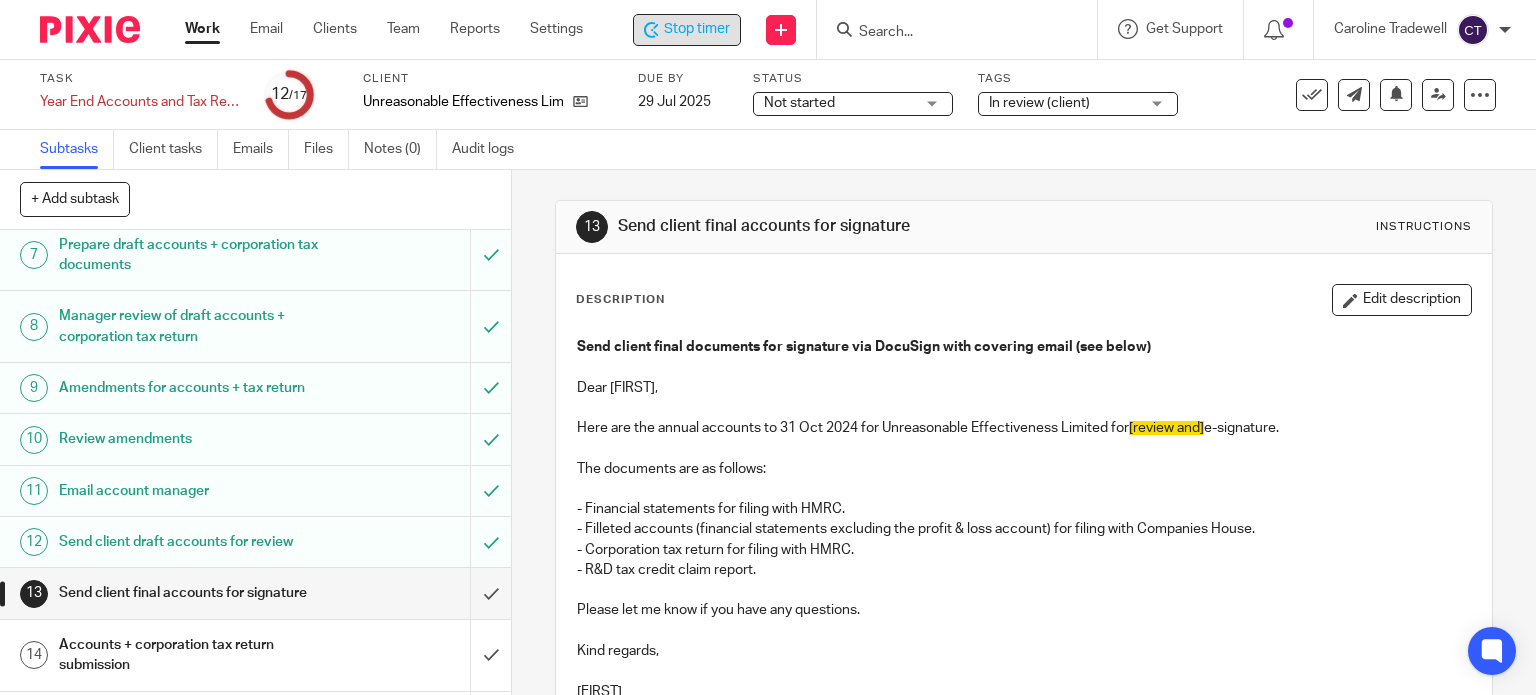 click on "Amendments for accounts + tax return" at bounding box center (189, 388) 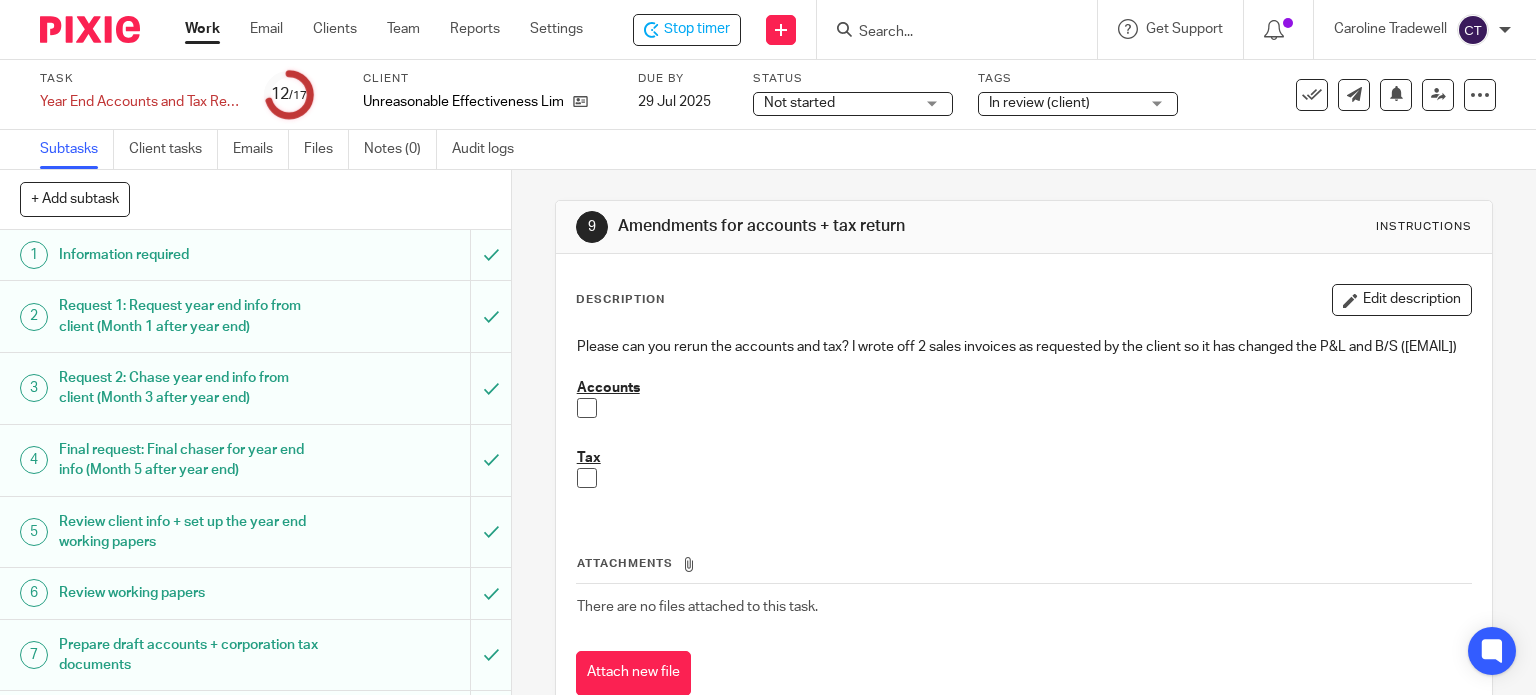 scroll, scrollTop: 0, scrollLeft: 0, axis: both 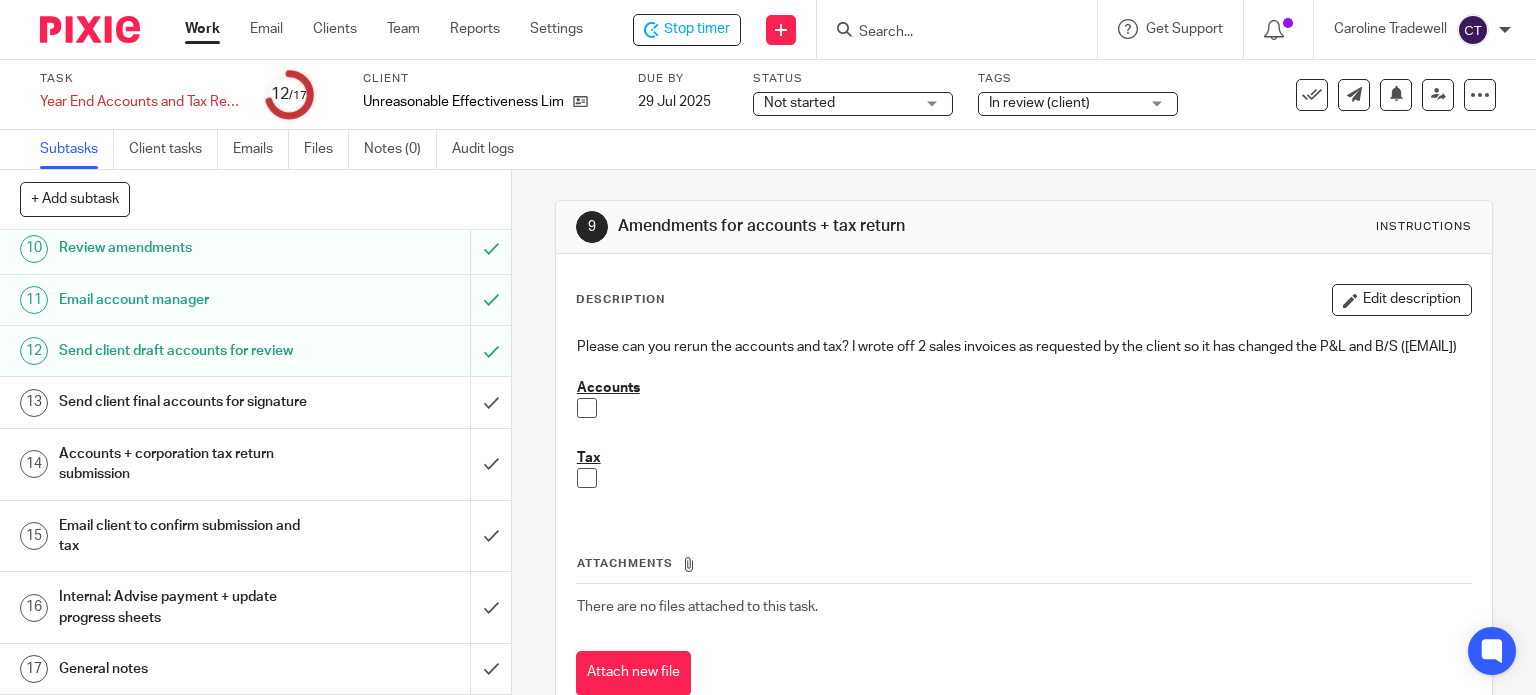 click on "Send client final accounts for signature" at bounding box center (189, 402) 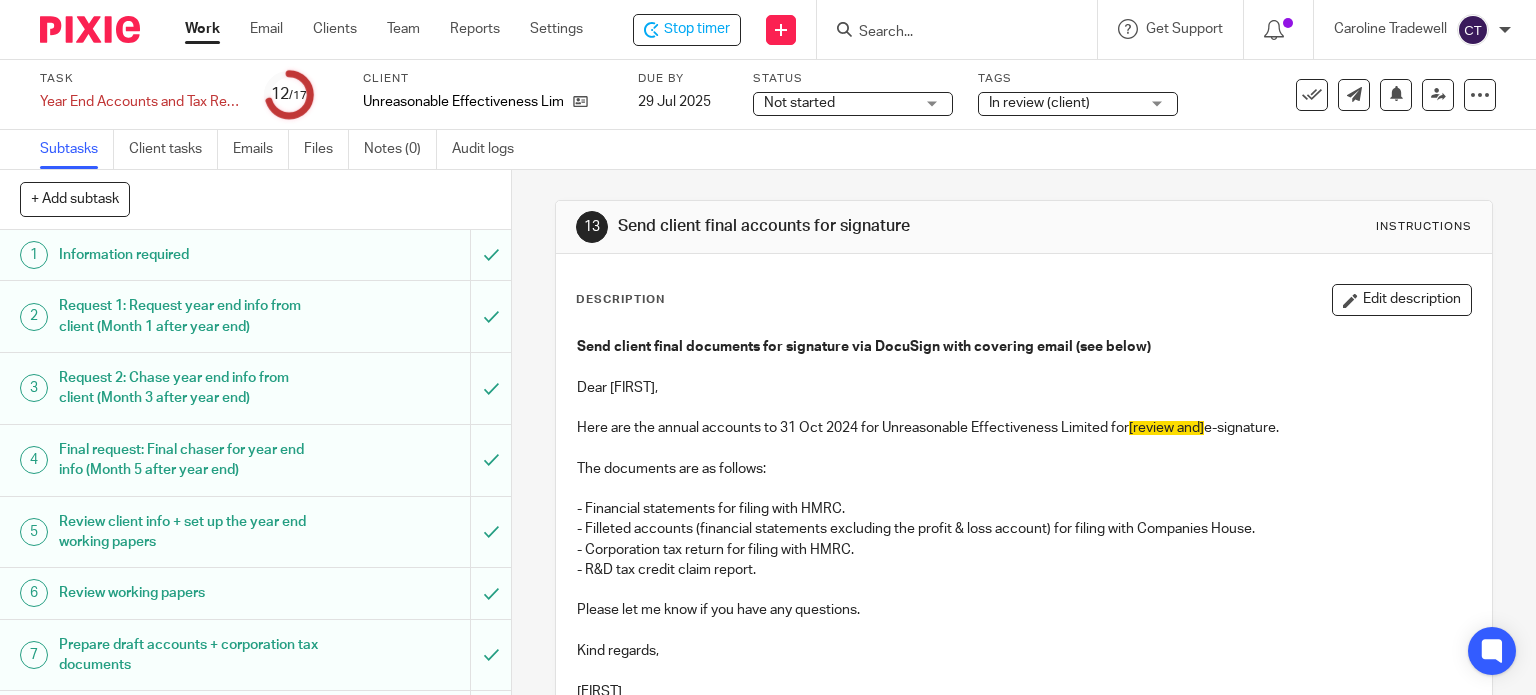 scroll, scrollTop: 0, scrollLeft: 0, axis: both 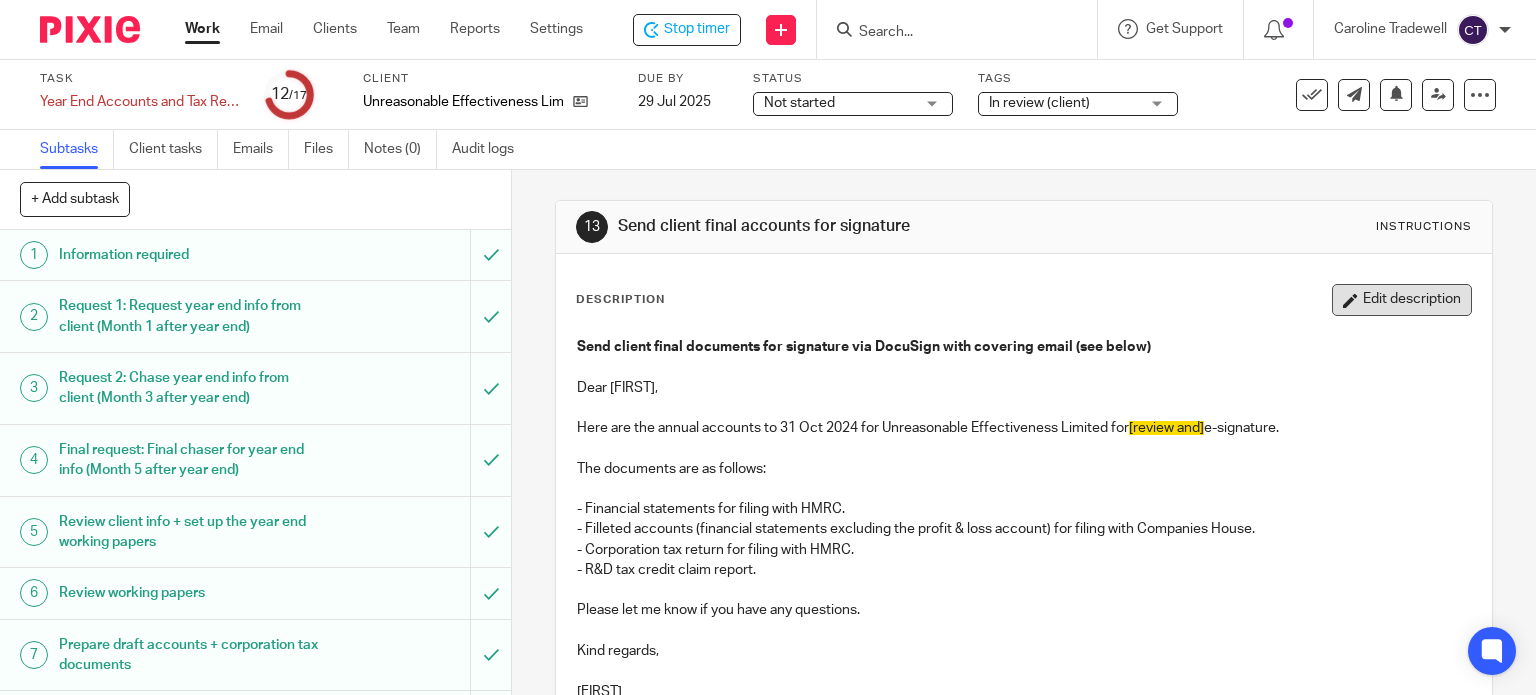 drag, startPoint x: 1342, startPoint y: 301, endPoint x: 1213, endPoint y: 358, distance: 141.0319 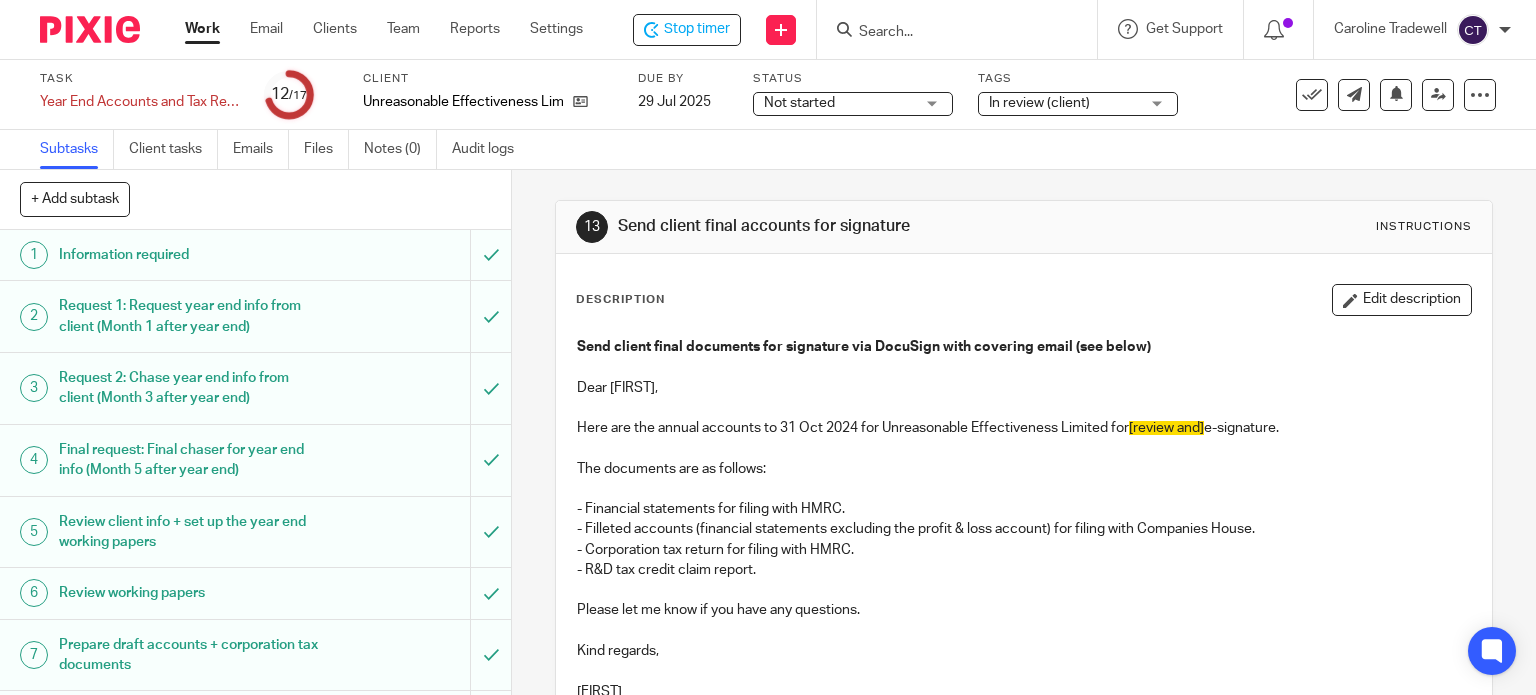 click on "Edit description" at bounding box center [1402, 300] 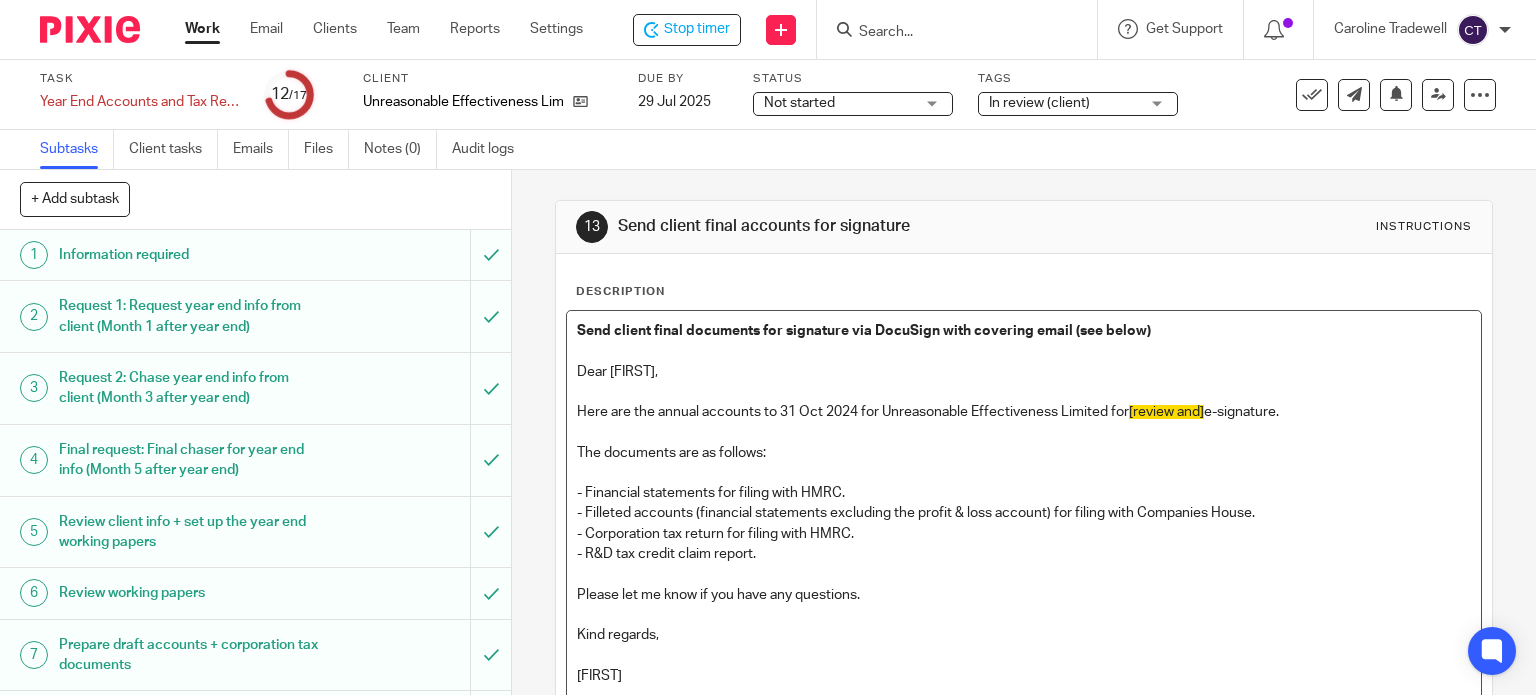 drag, startPoint x: 1122, startPoint y: 411, endPoint x: 1176, endPoint y: 409, distance: 54.037025 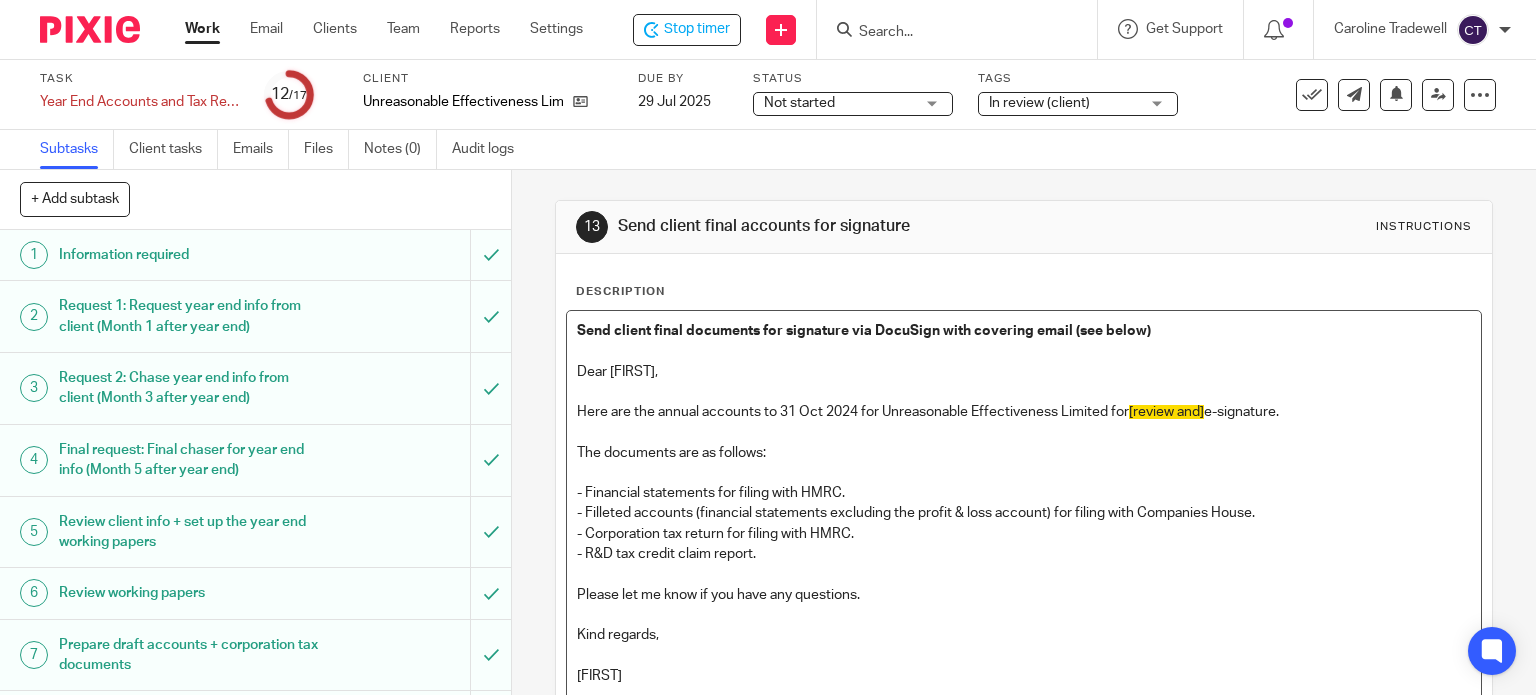 type 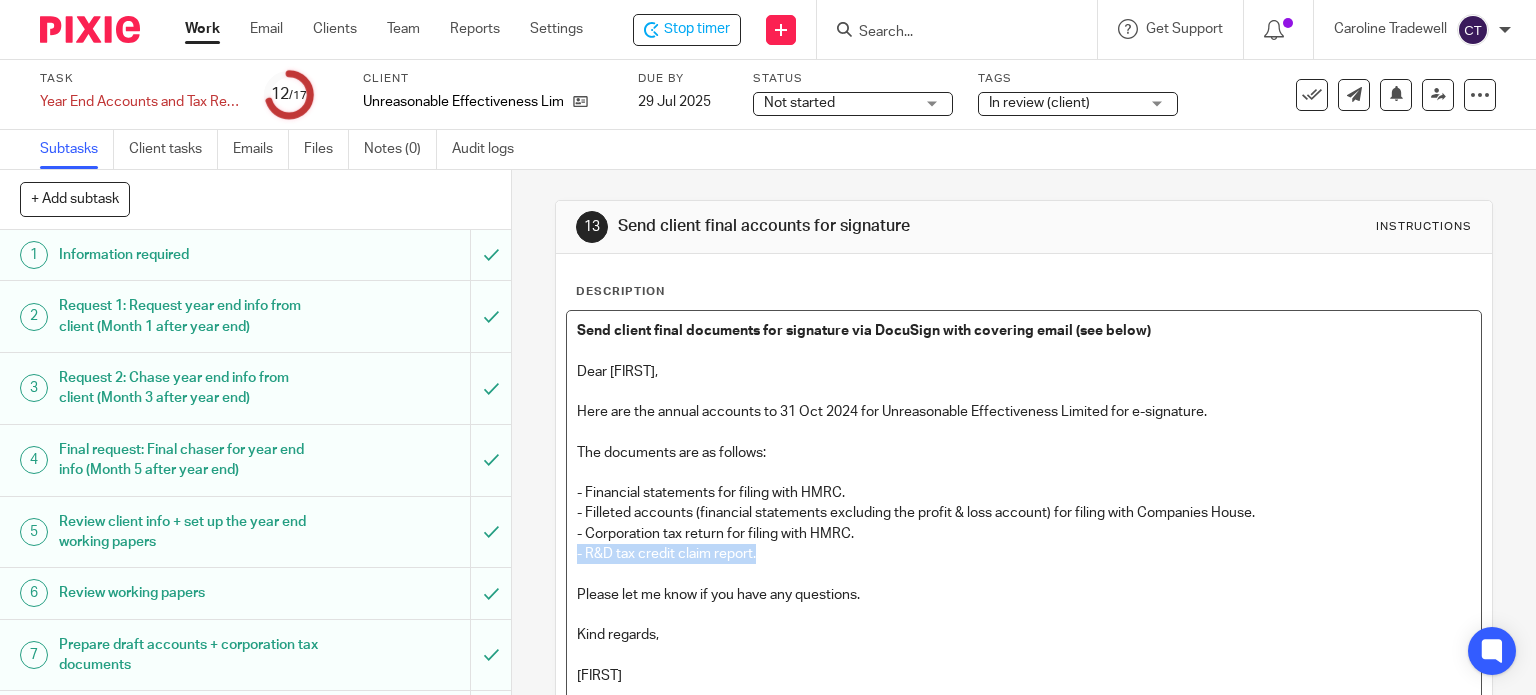 drag, startPoint x: 769, startPoint y: 558, endPoint x: 570, endPoint y: 561, distance: 199.02261 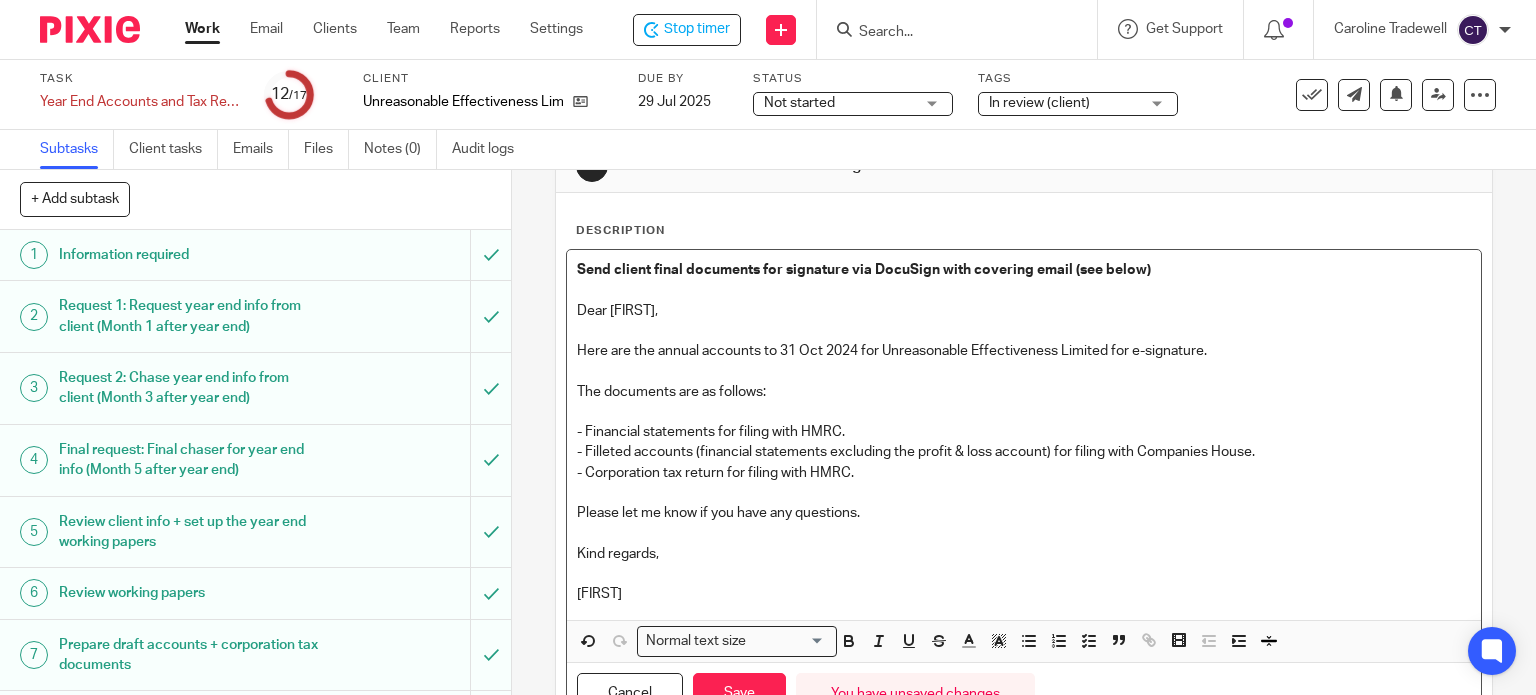 scroll, scrollTop: 0, scrollLeft: 0, axis: both 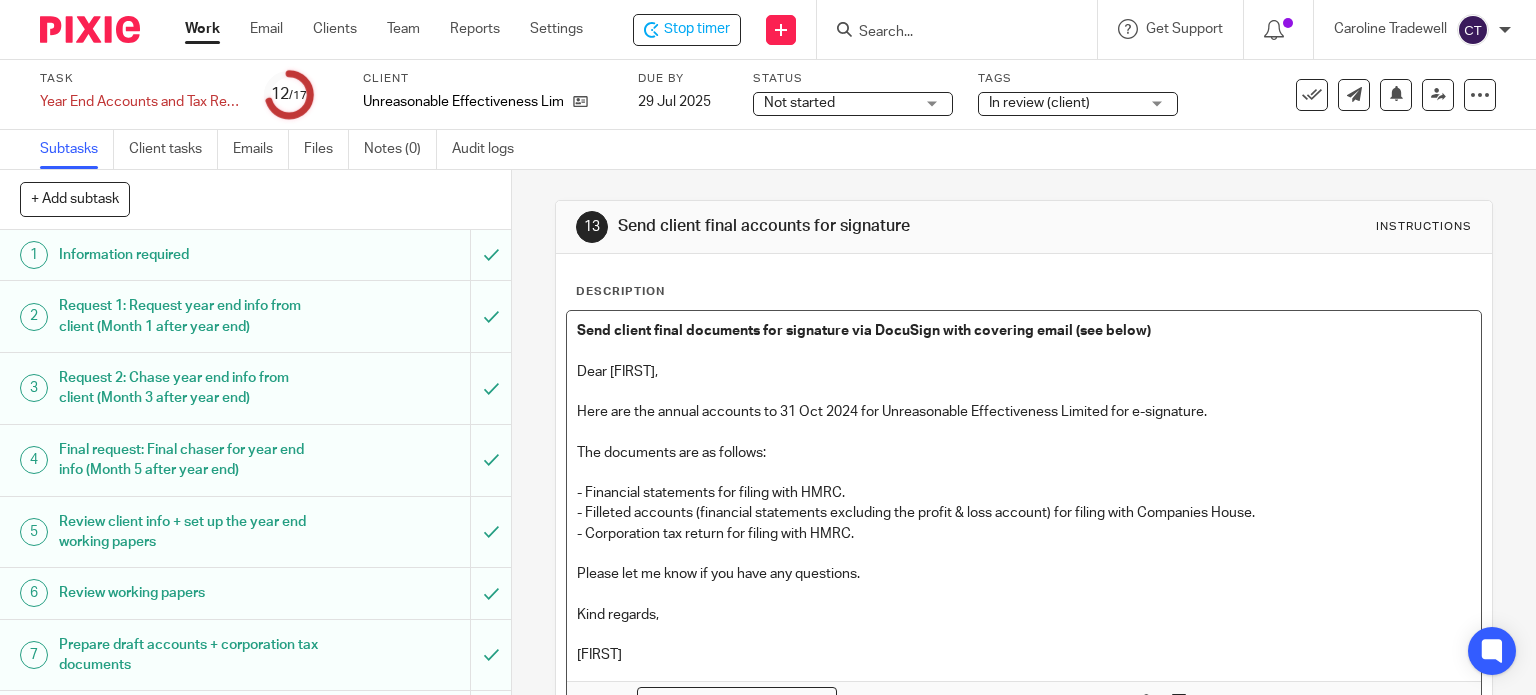 drag, startPoint x: 573, startPoint y: 374, endPoint x: 745, endPoint y: 656, distance: 330.315 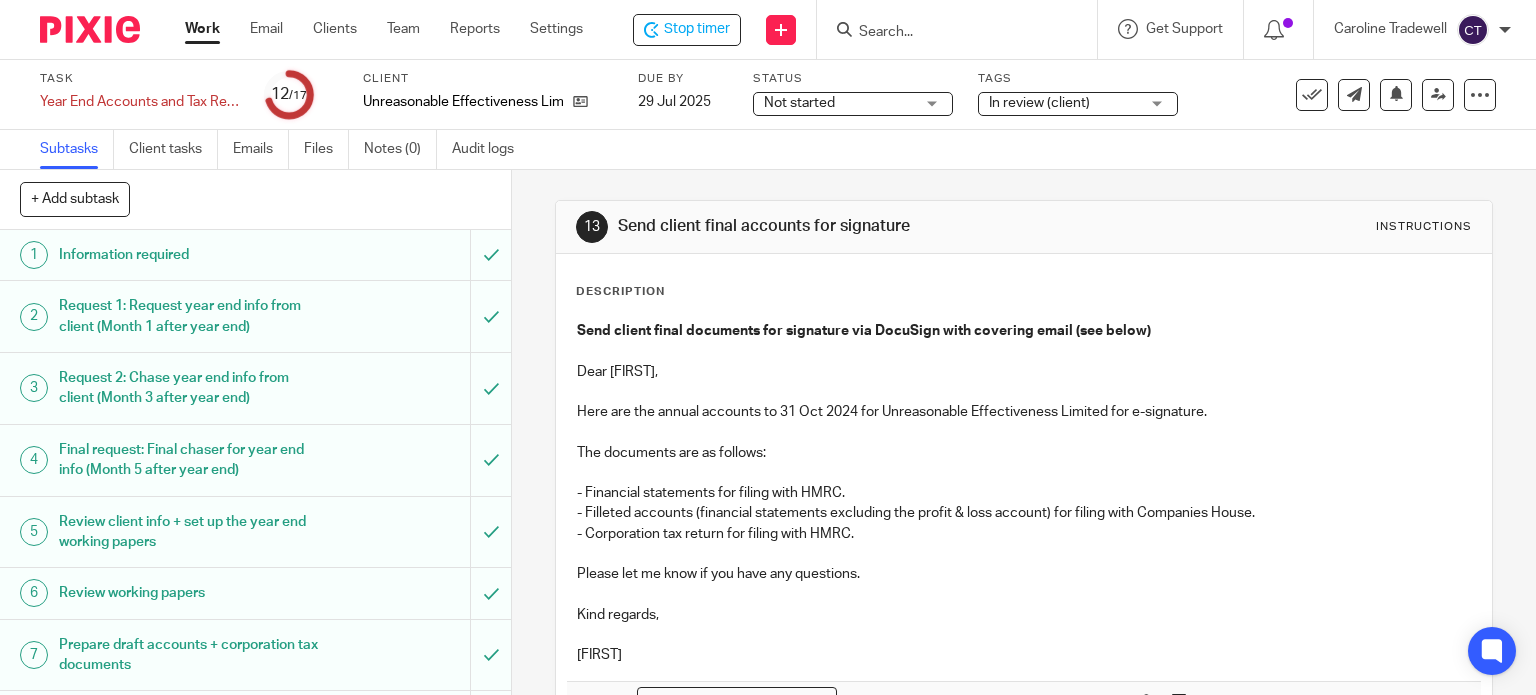 click at bounding box center [1024, 392] 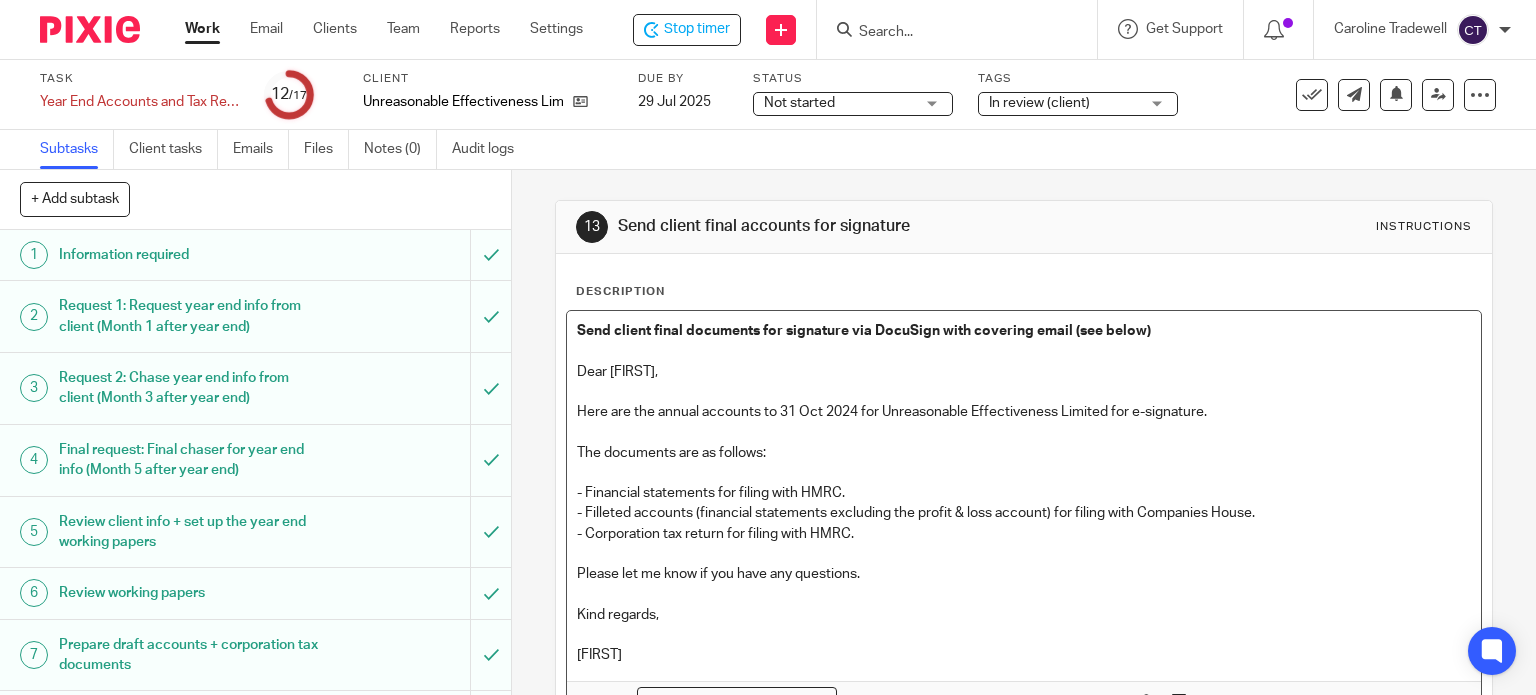 click on "The documents are as follows:" at bounding box center [1024, 453] 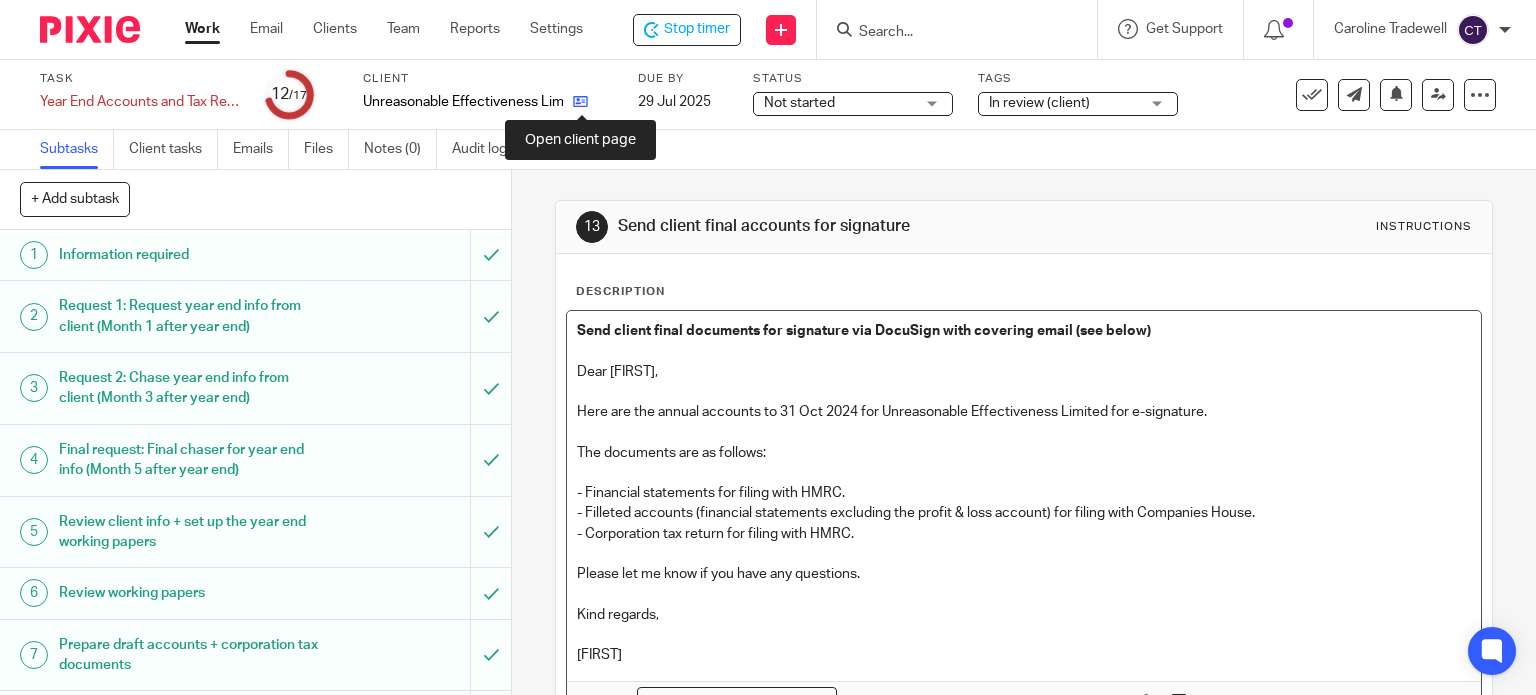 click at bounding box center [580, 101] 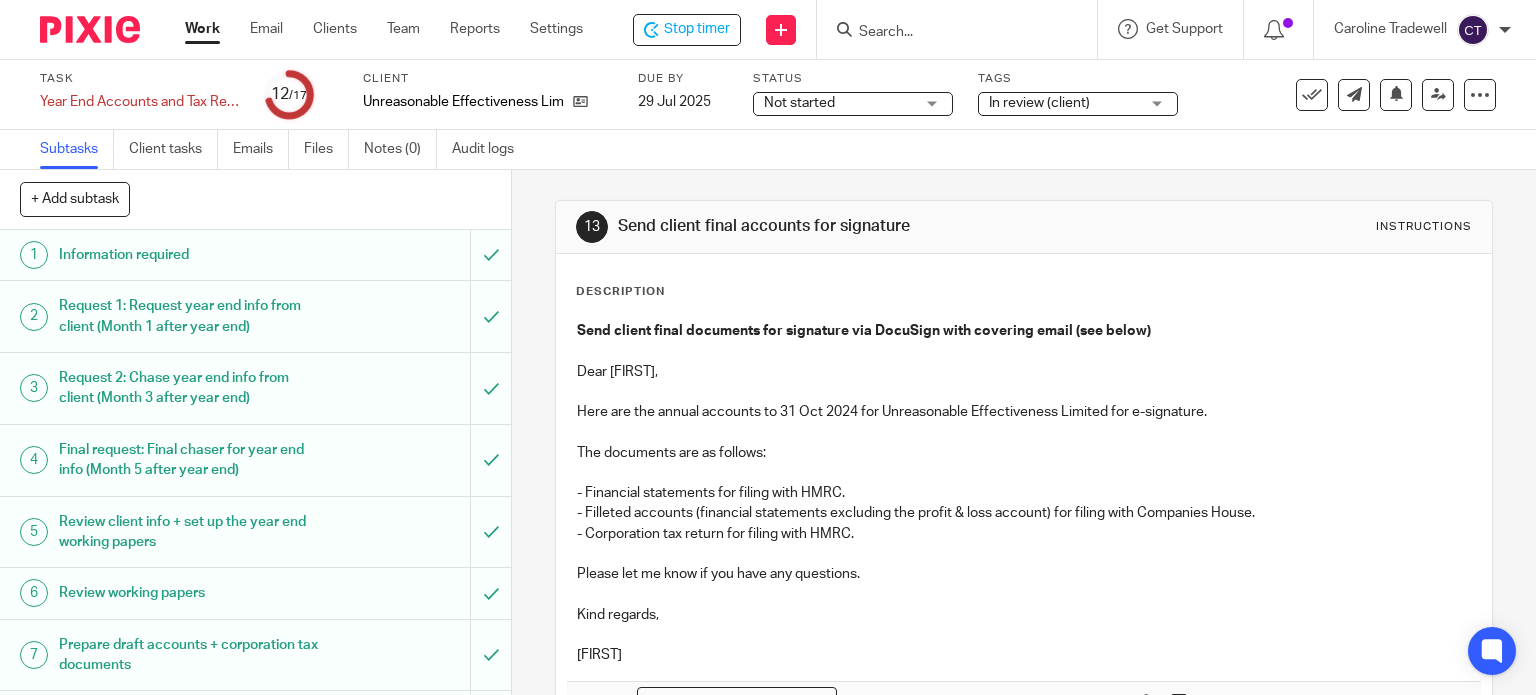 click at bounding box center (1024, 392) 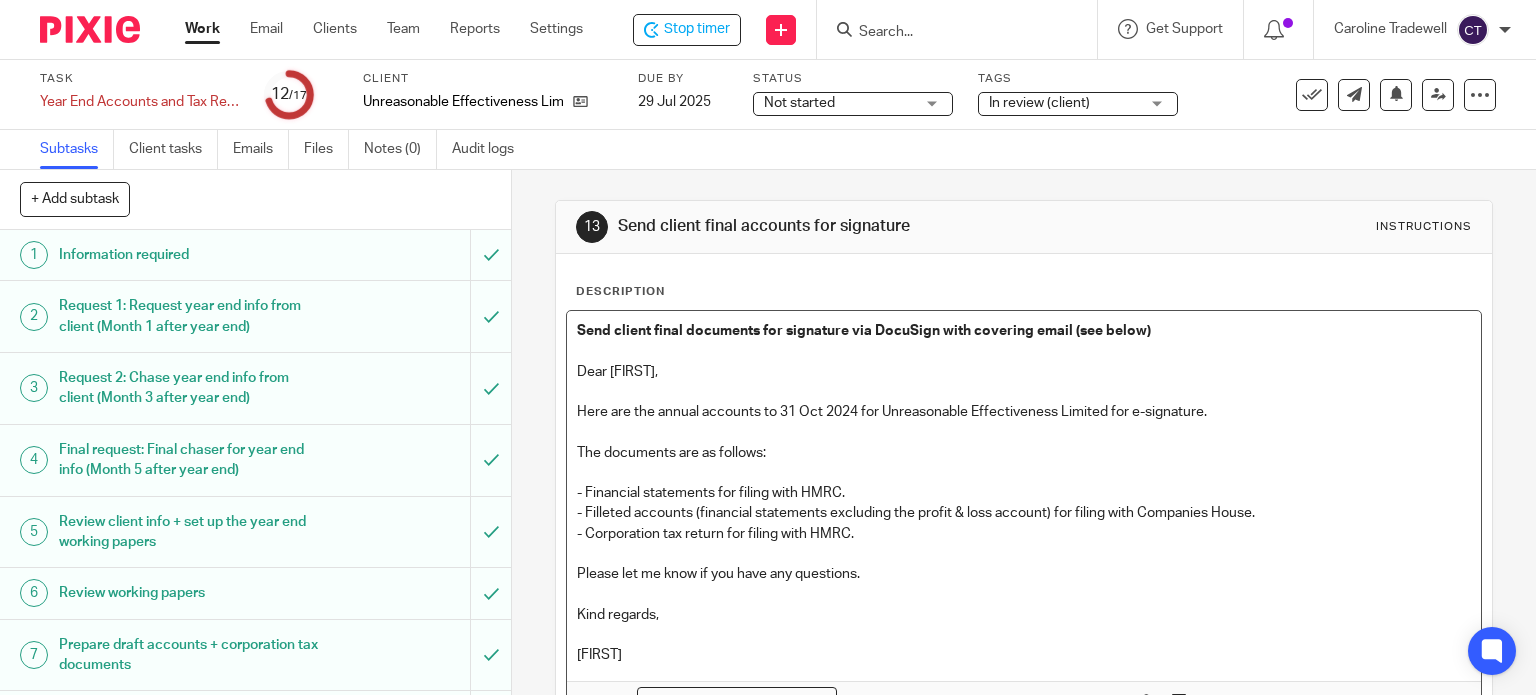 click on "Dear Steven," at bounding box center [1024, 361] 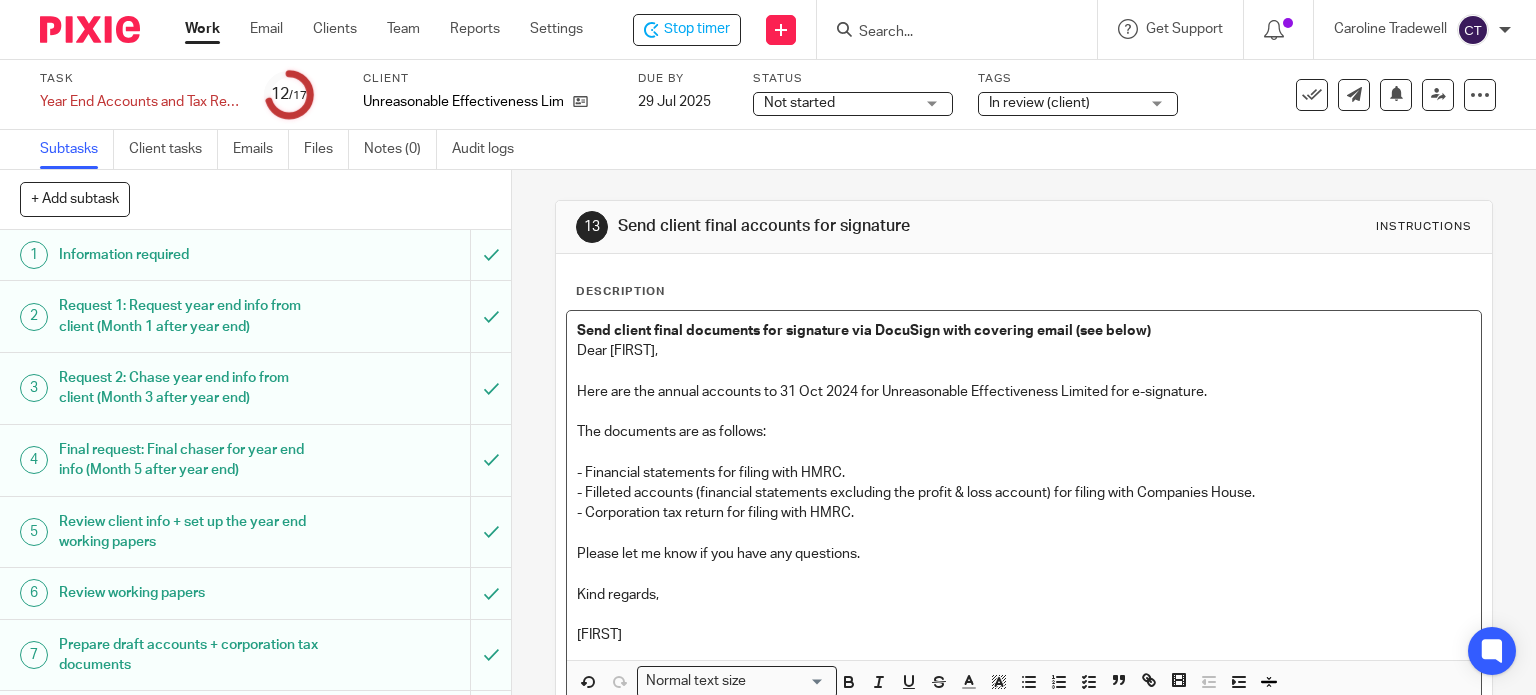 copy on "Dear Steven, Here are the annual accounts to 31 Oct 2024 for Unreasonable Effectiveness Limited for e-signature. The documents are as follows: - Financial statements for filing with HMRC. - Filleted accounts (financial statements excluding the profit & loss account) for filing with Companies House. - Corporation tax return for filing with HMRC. Please let me know if you have any questions. Kind regards, Caroline" 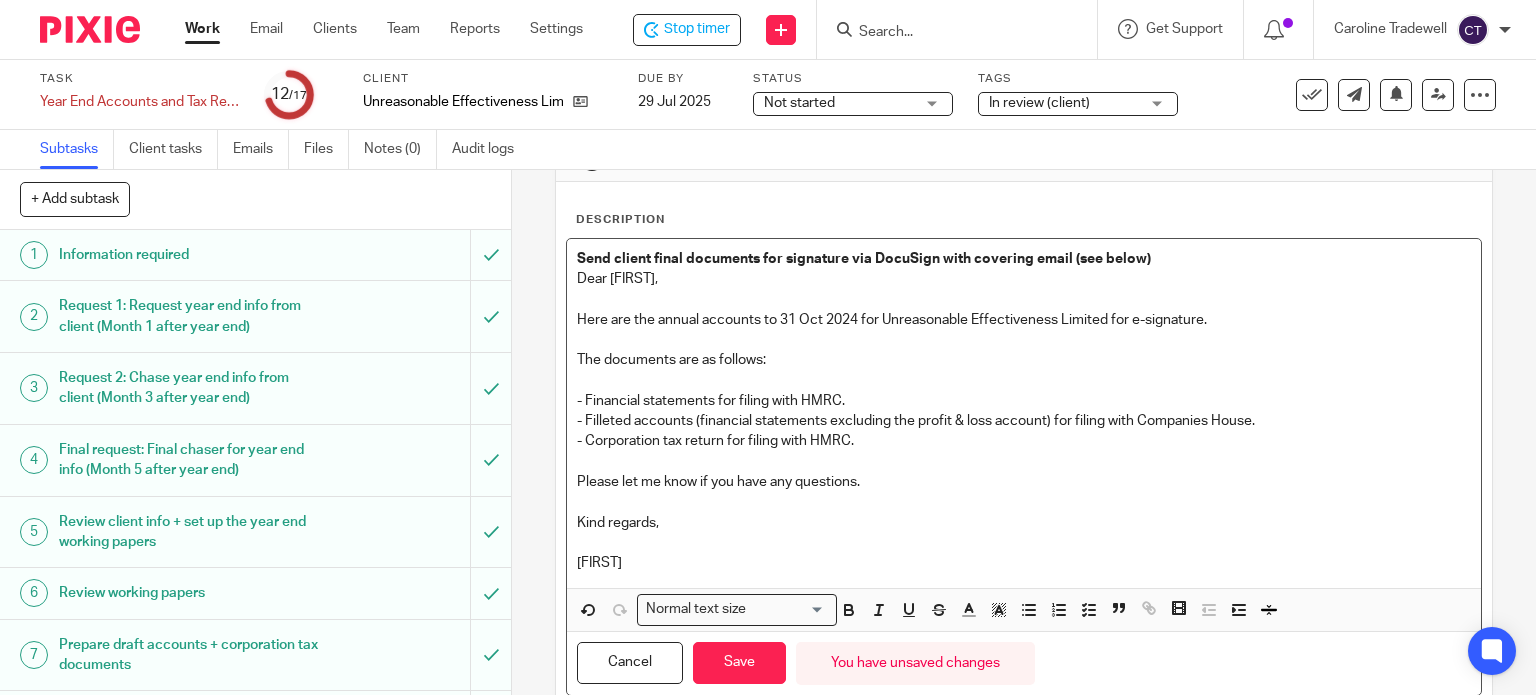 scroll, scrollTop: 130, scrollLeft: 0, axis: vertical 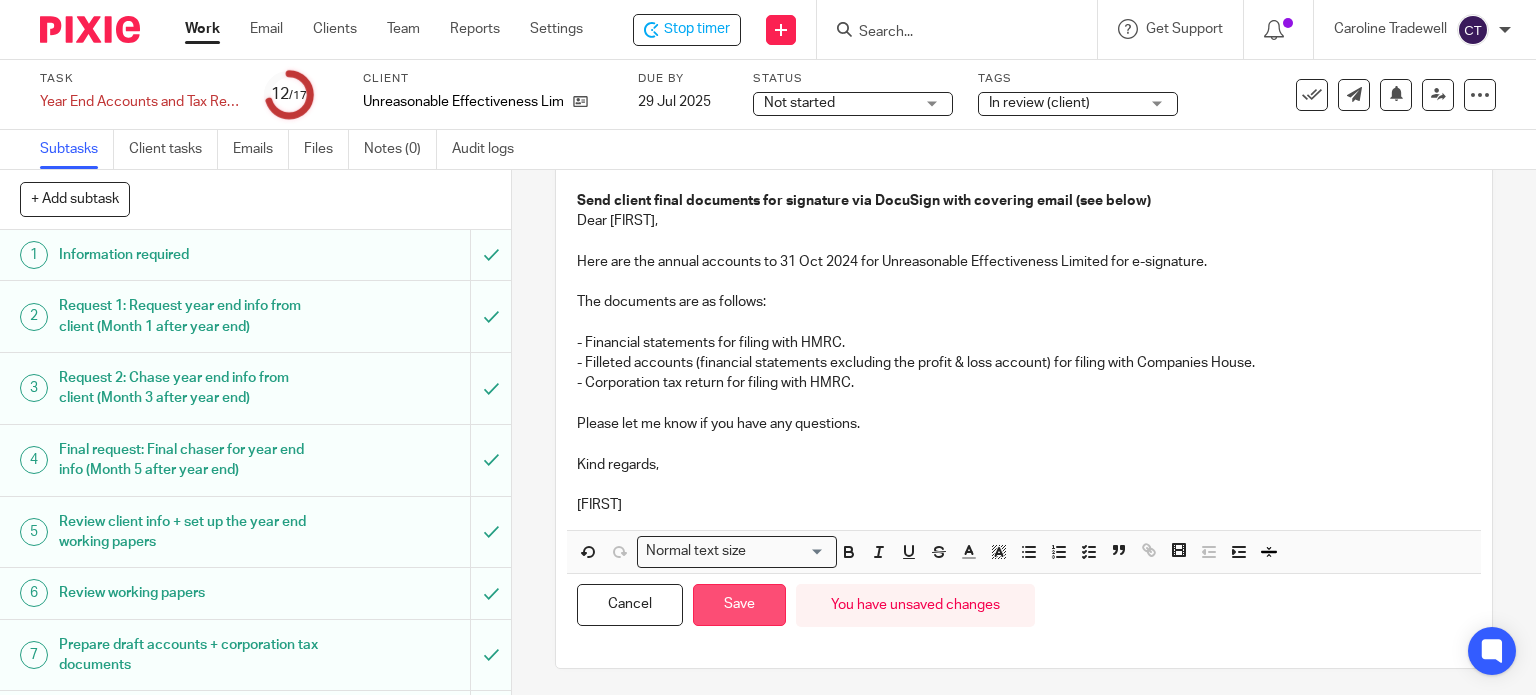 drag, startPoint x: 750, startPoint y: 615, endPoint x: 736, endPoint y: 610, distance: 14.866069 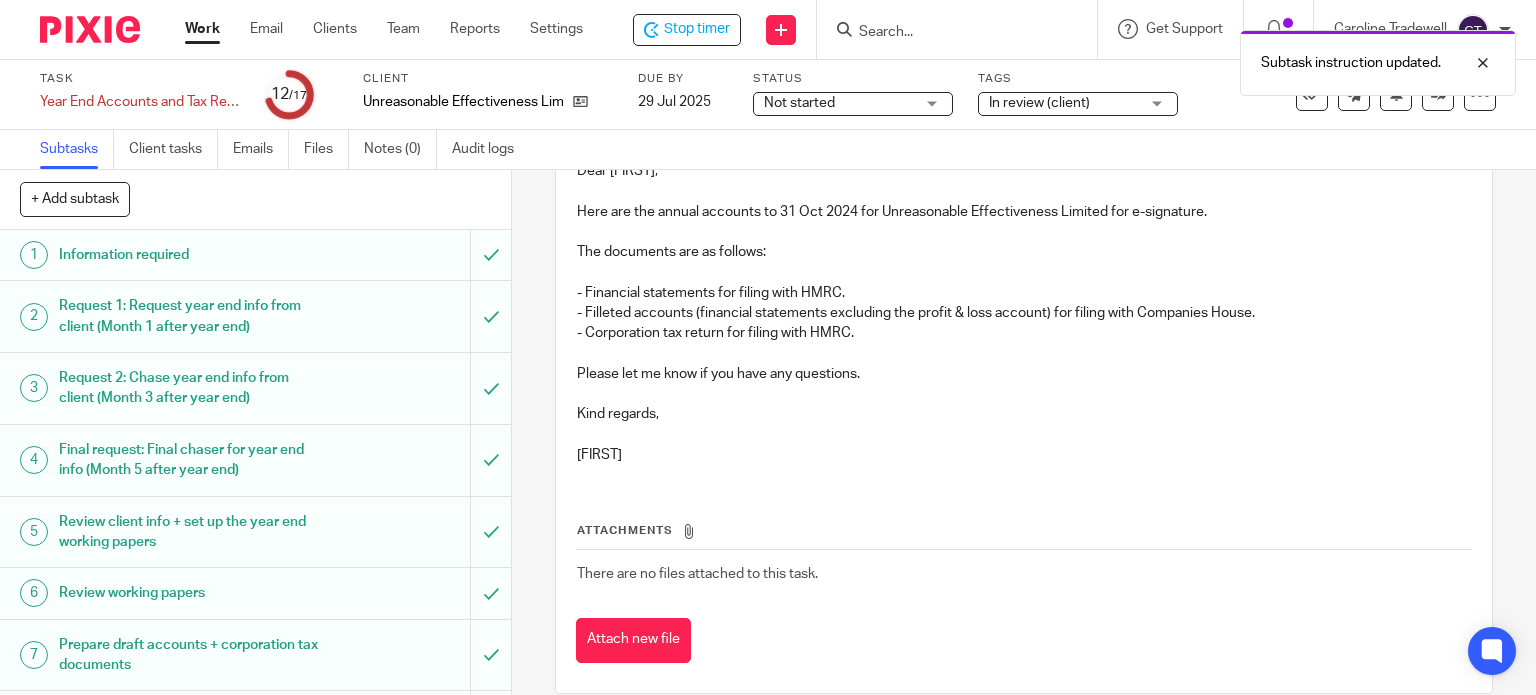 scroll, scrollTop: 223, scrollLeft: 0, axis: vertical 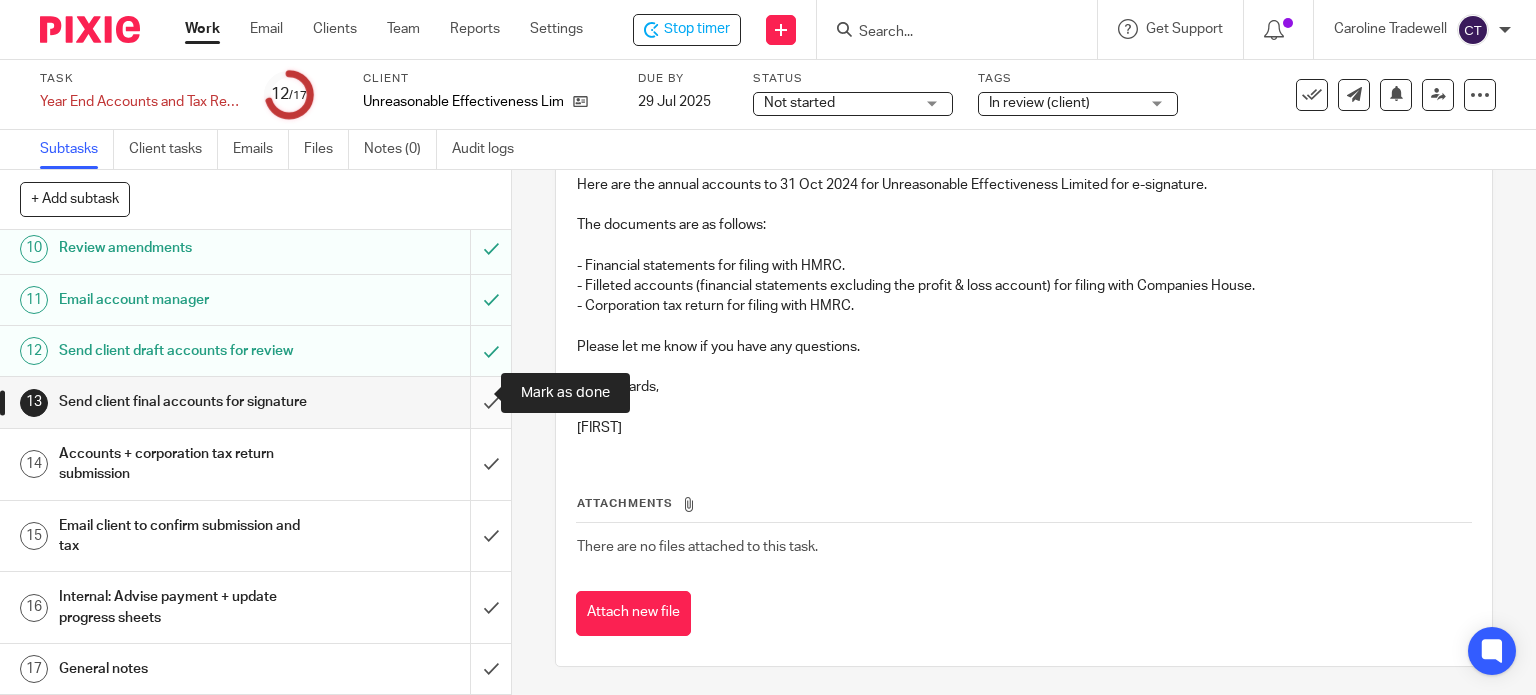 click at bounding box center [255, 402] 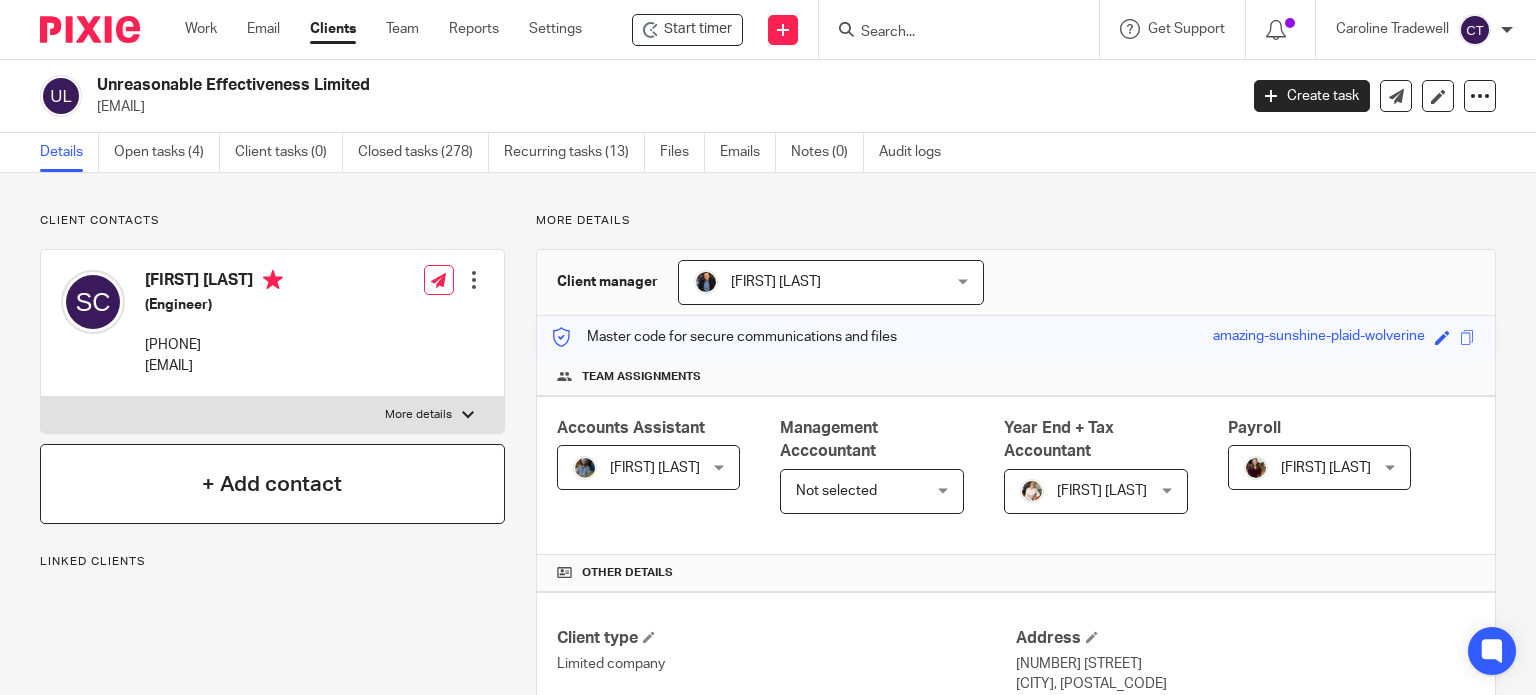 scroll, scrollTop: 0, scrollLeft: 0, axis: both 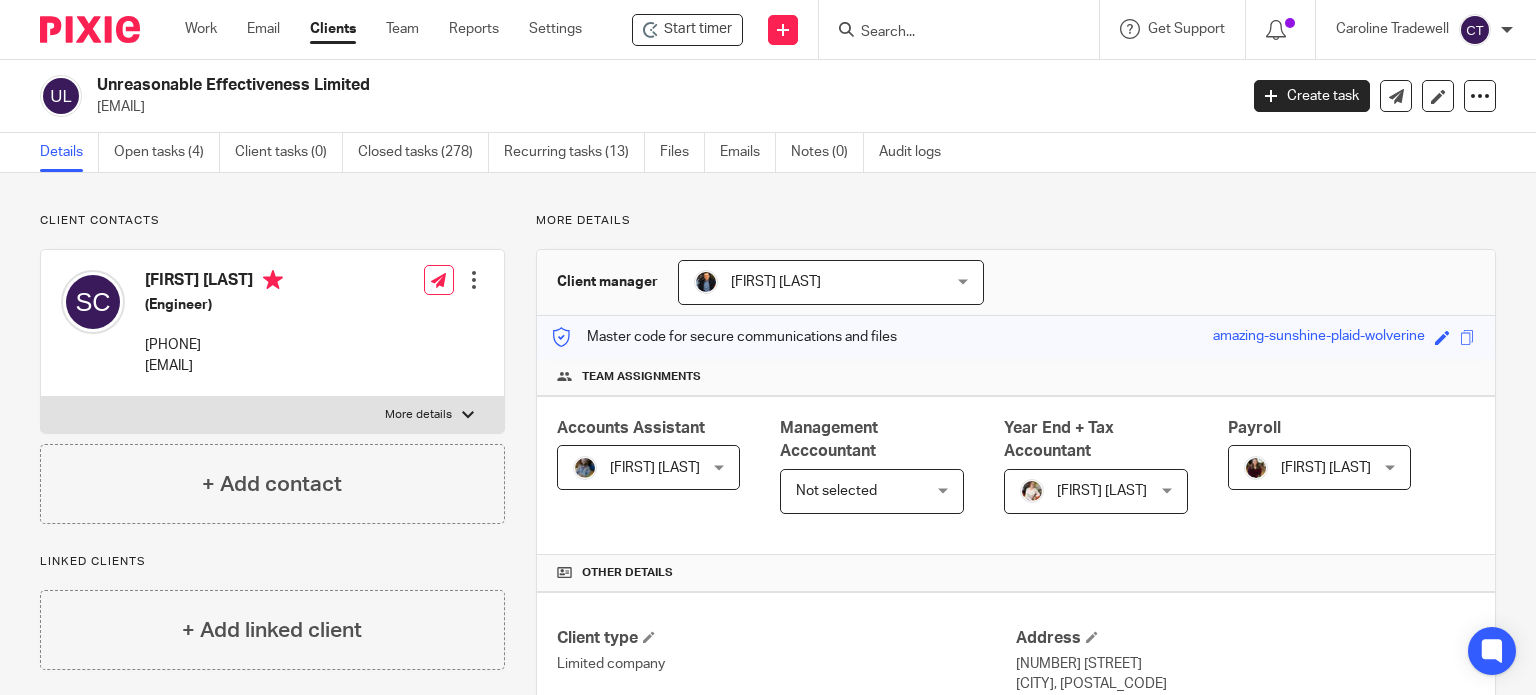 drag, startPoint x: 312, startPoint y: 362, endPoint x: 110, endPoint y: 375, distance: 202.41788 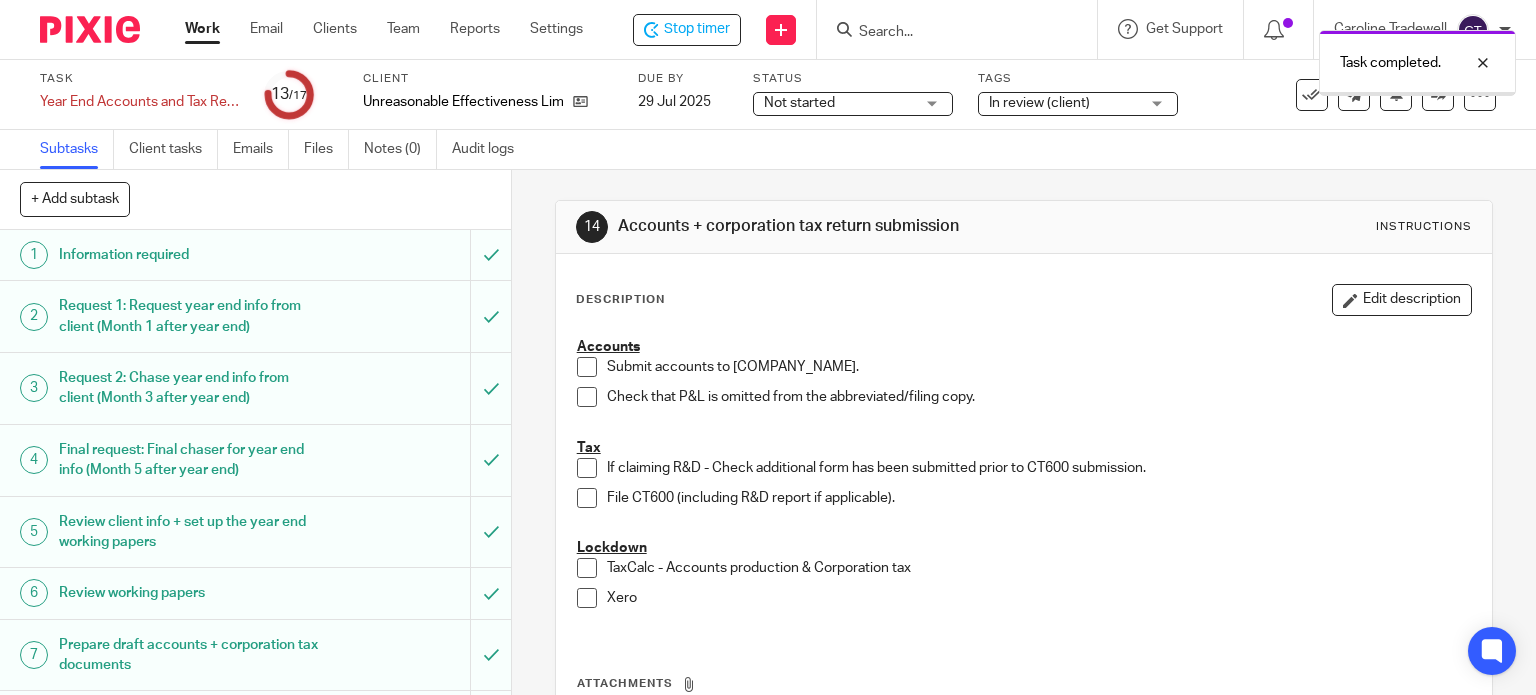 scroll, scrollTop: 0, scrollLeft: 0, axis: both 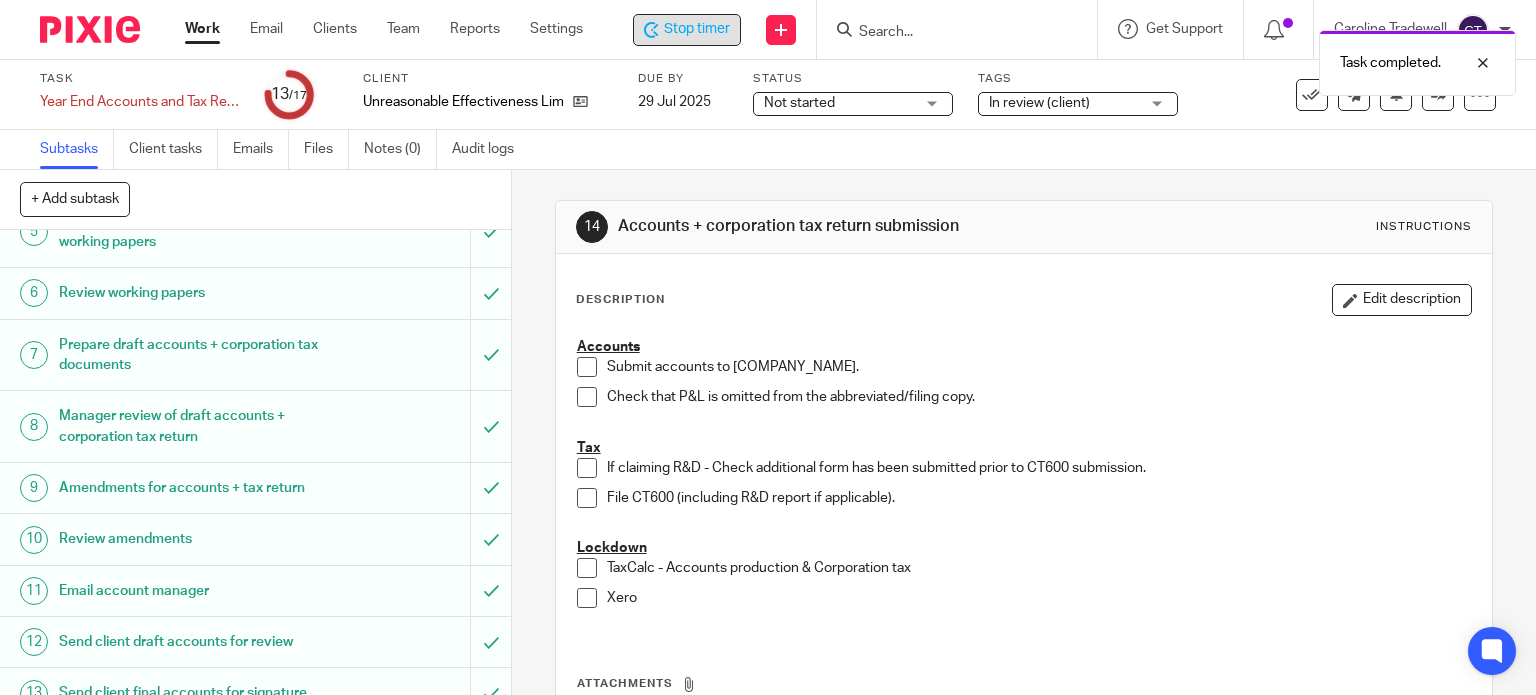 click on "Stop timer" at bounding box center [687, 30] 